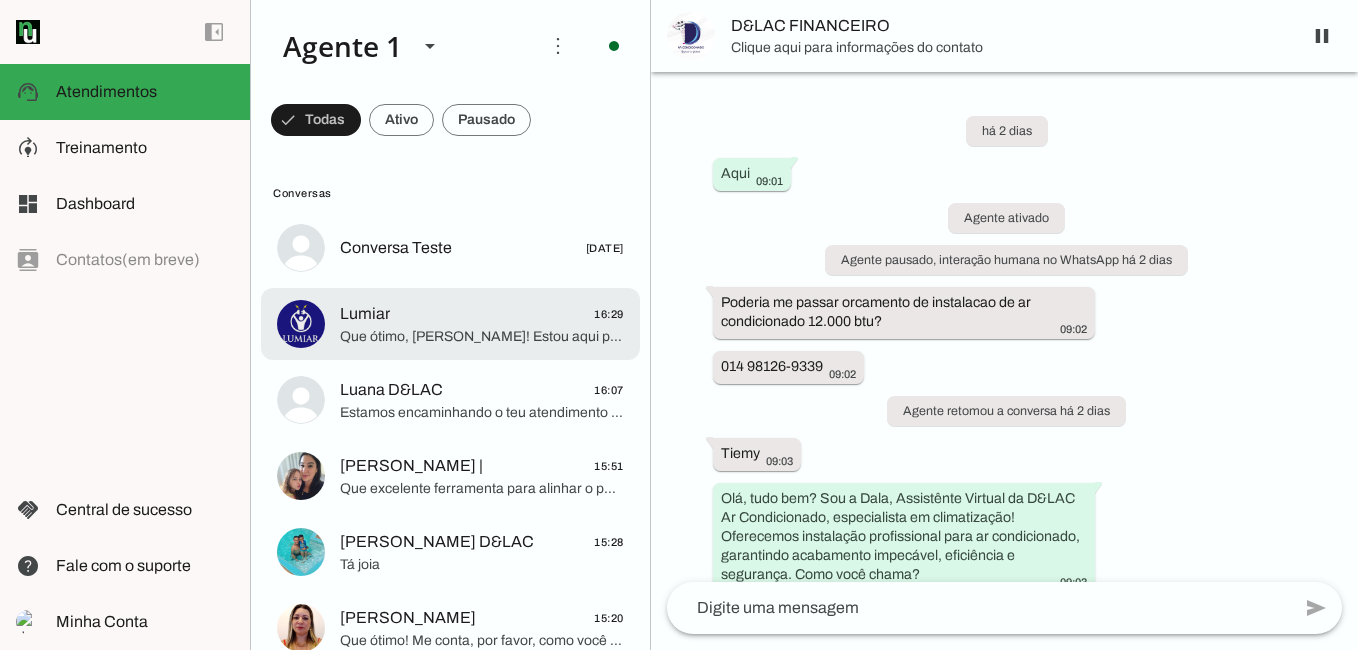 scroll, scrollTop: 0, scrollLeft: 0, axis: both 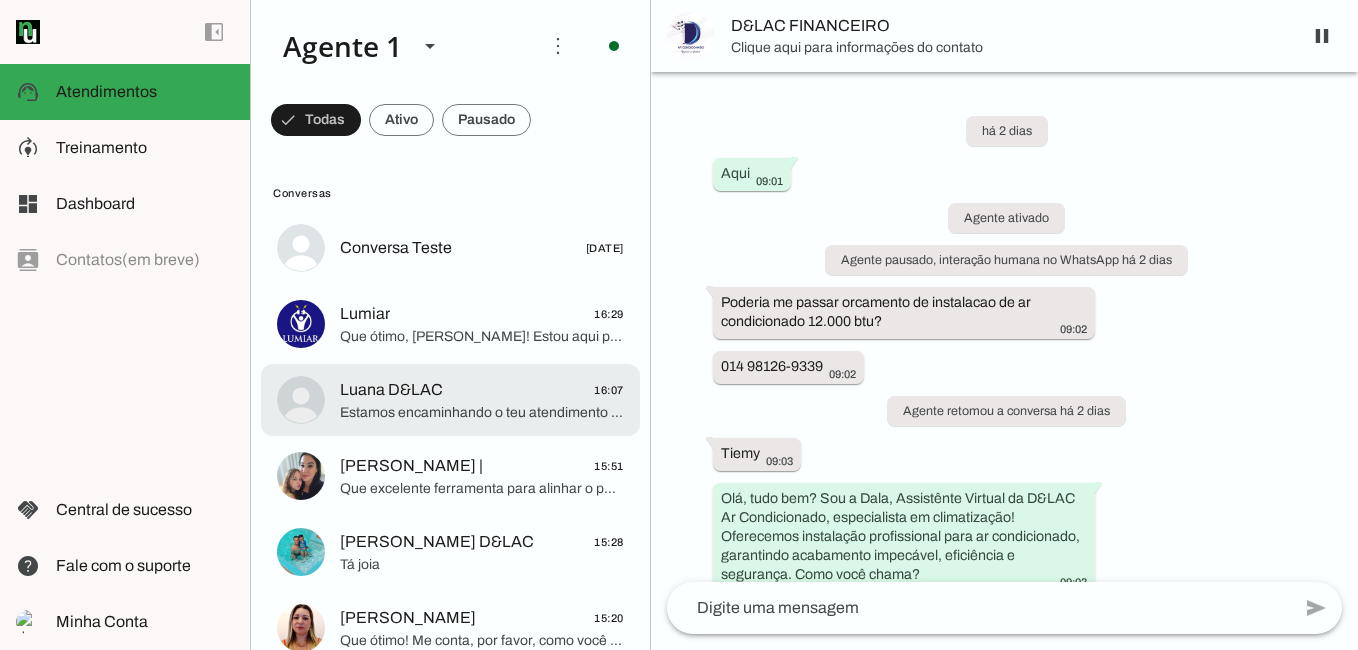 click on "Luana D&LAC
16:07" 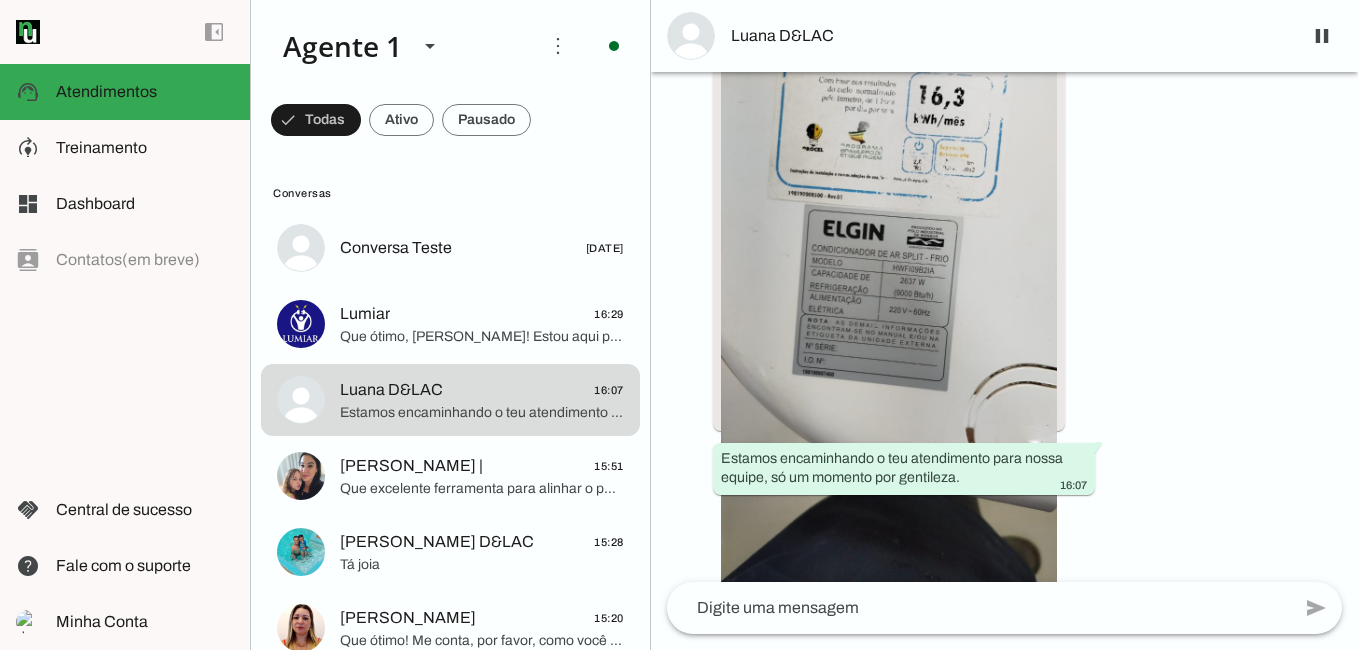 scroll, scrollTop: 755, scrollLeft: 0, axis: vertical 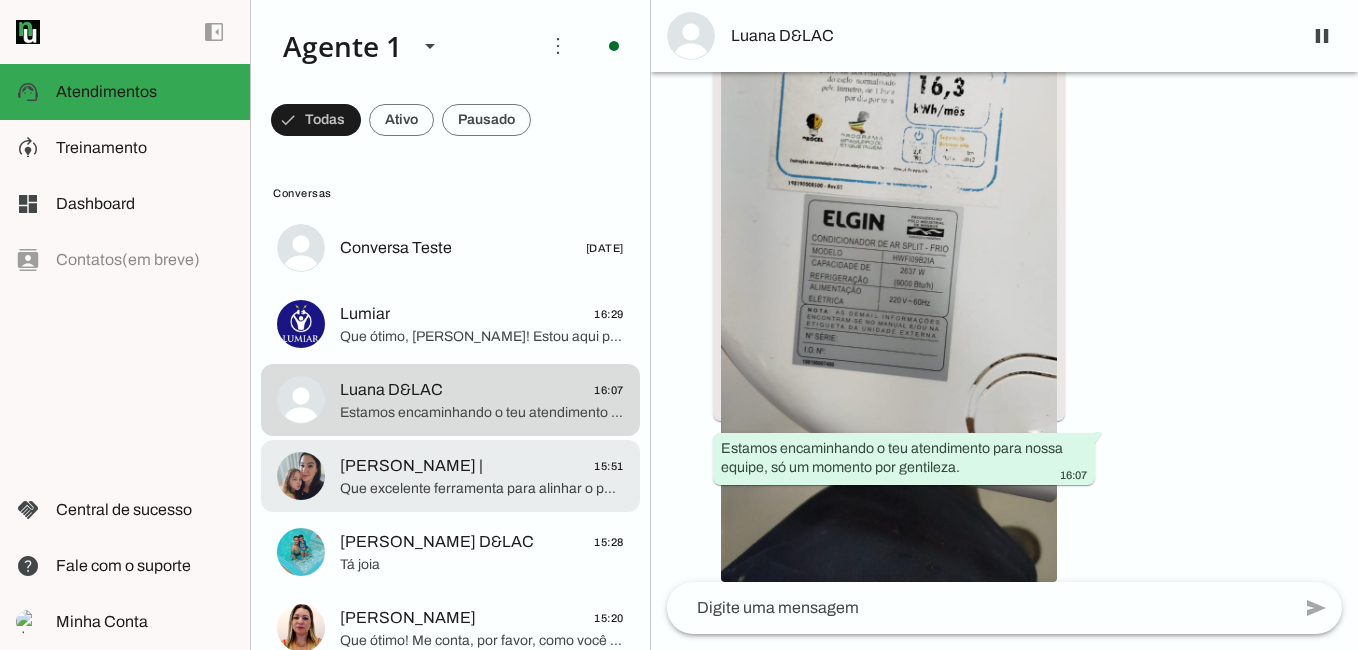 click on "[PERSON_NAME] |" 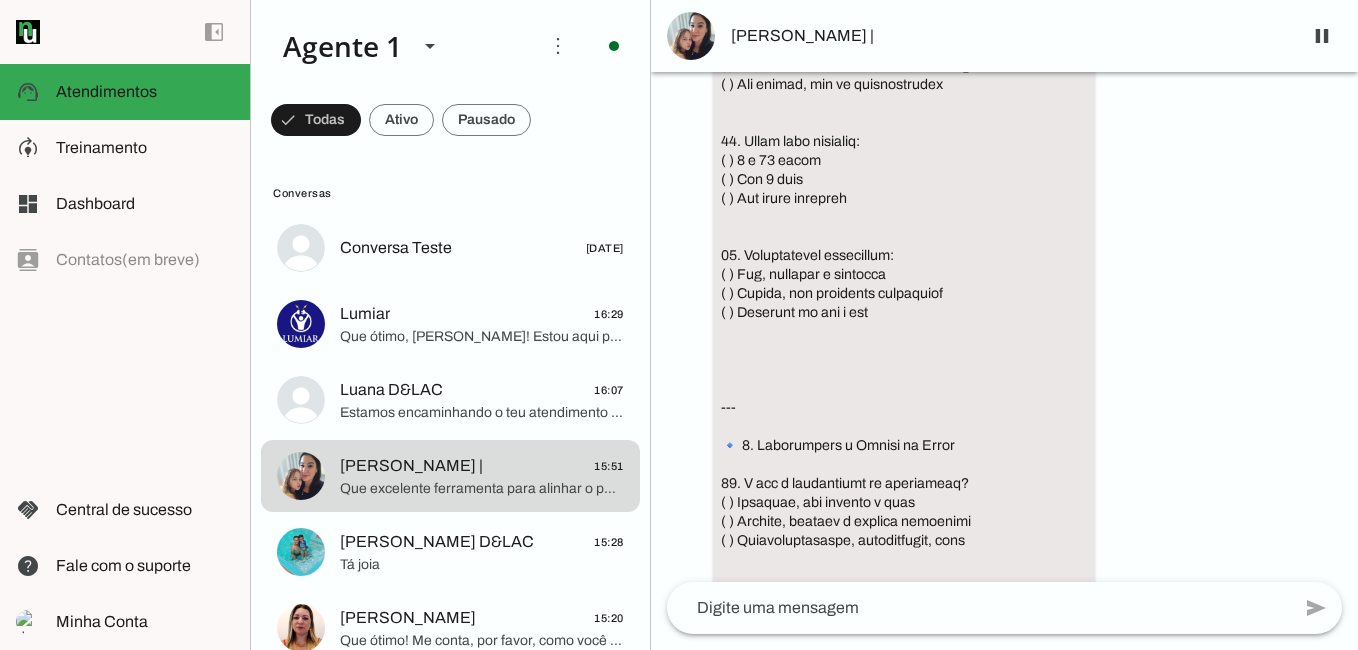 scroll, scrollTop: 6380, scrollLeft: 0, axis: vertical 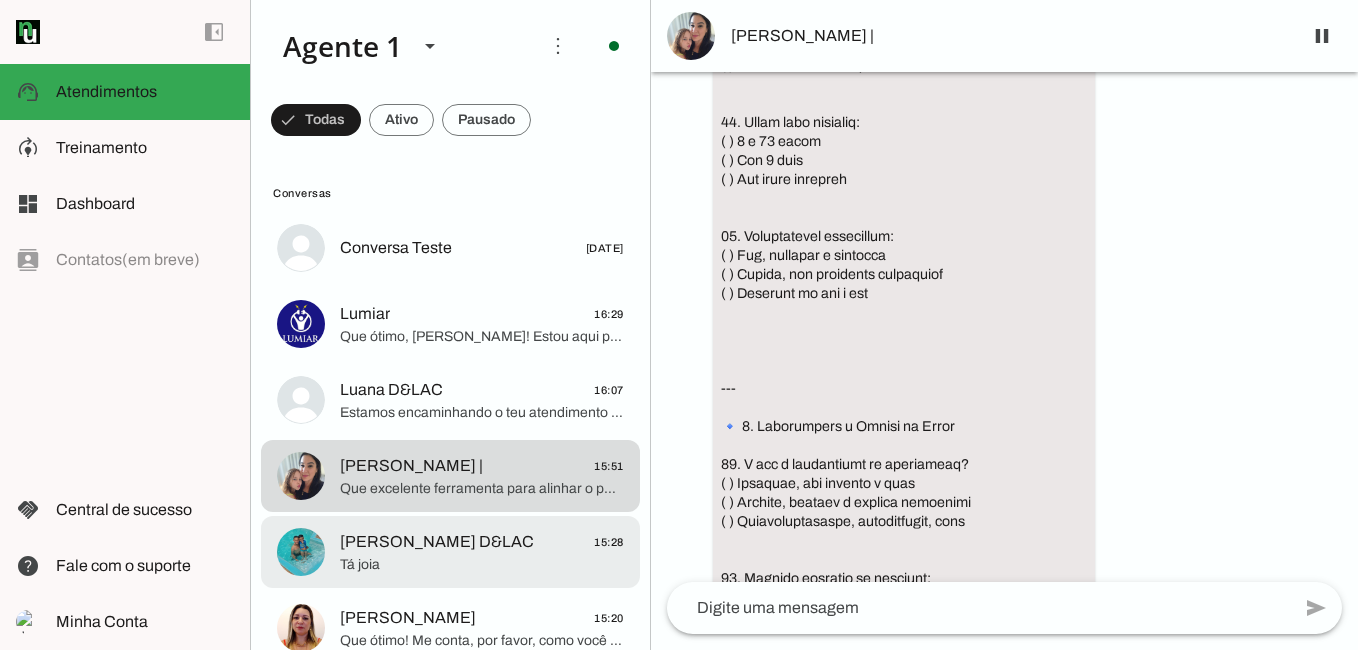 click on "[PERSON_NAME] D&LAC" 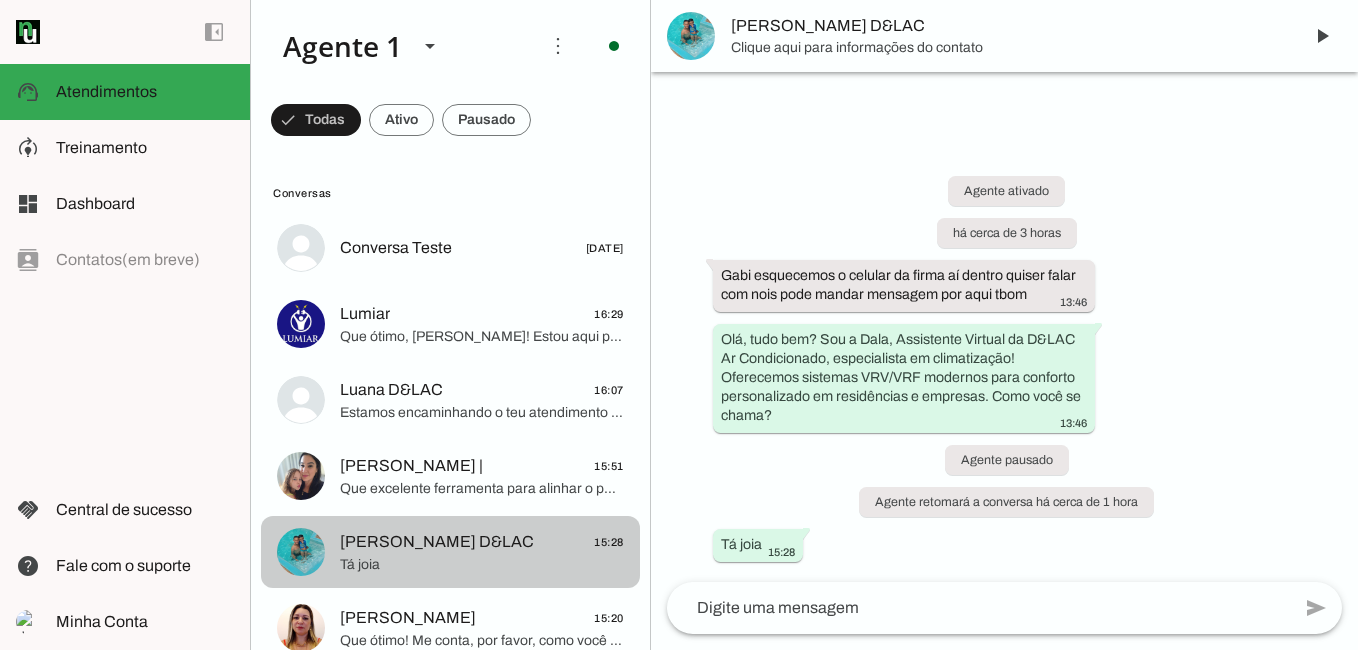 scroll, scrollTop: 0, scrollLeft: 0, axis: both 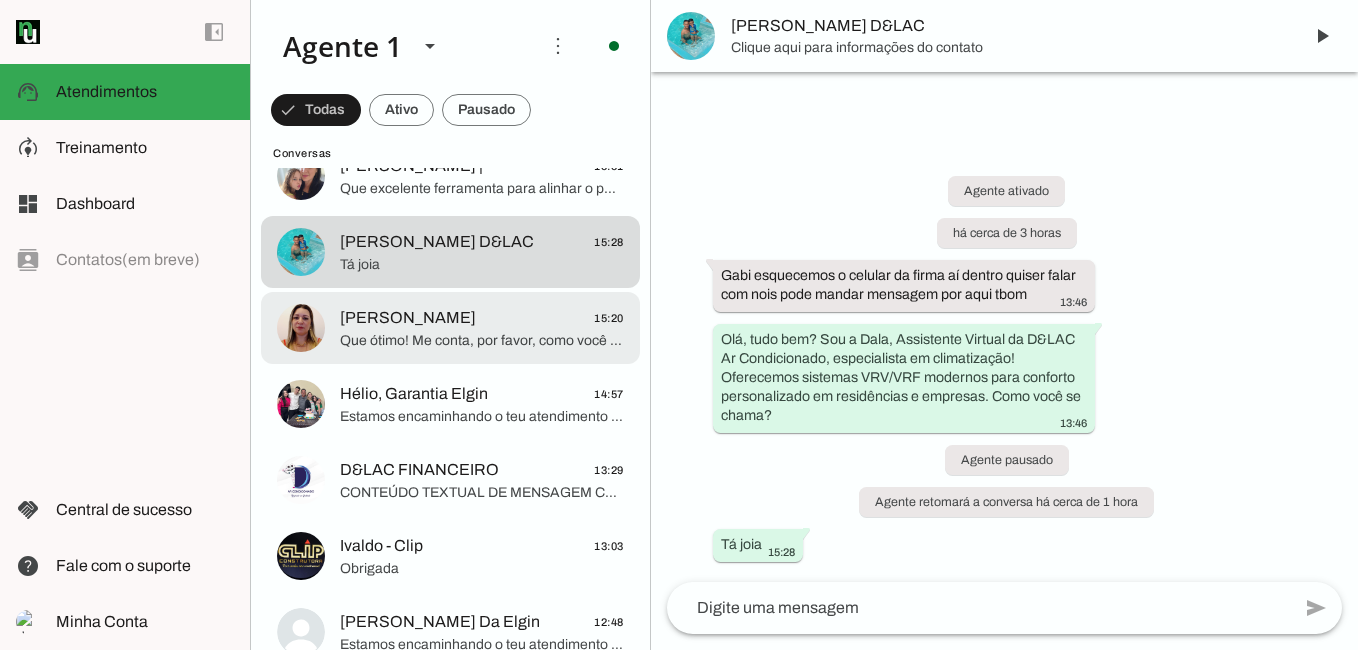 click on "[PERSON_NAME]" 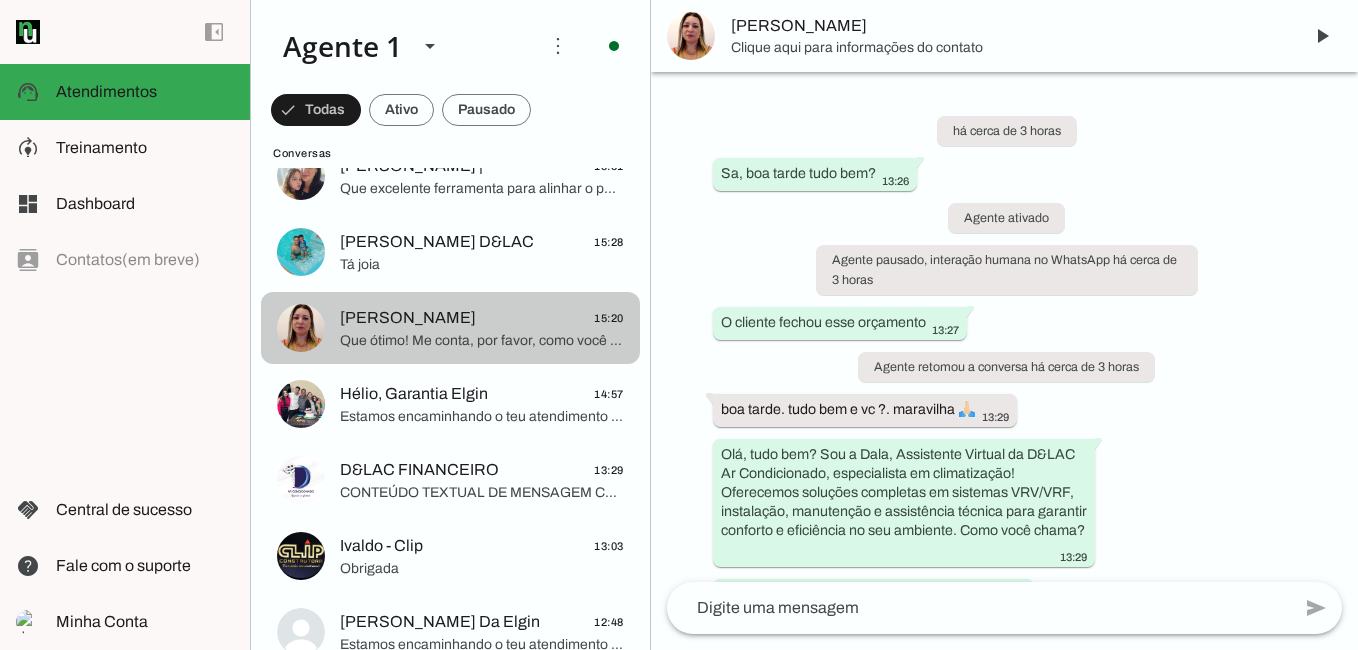 scroll, scrollTop: 366, scrollLeft: 0, axis: vertical 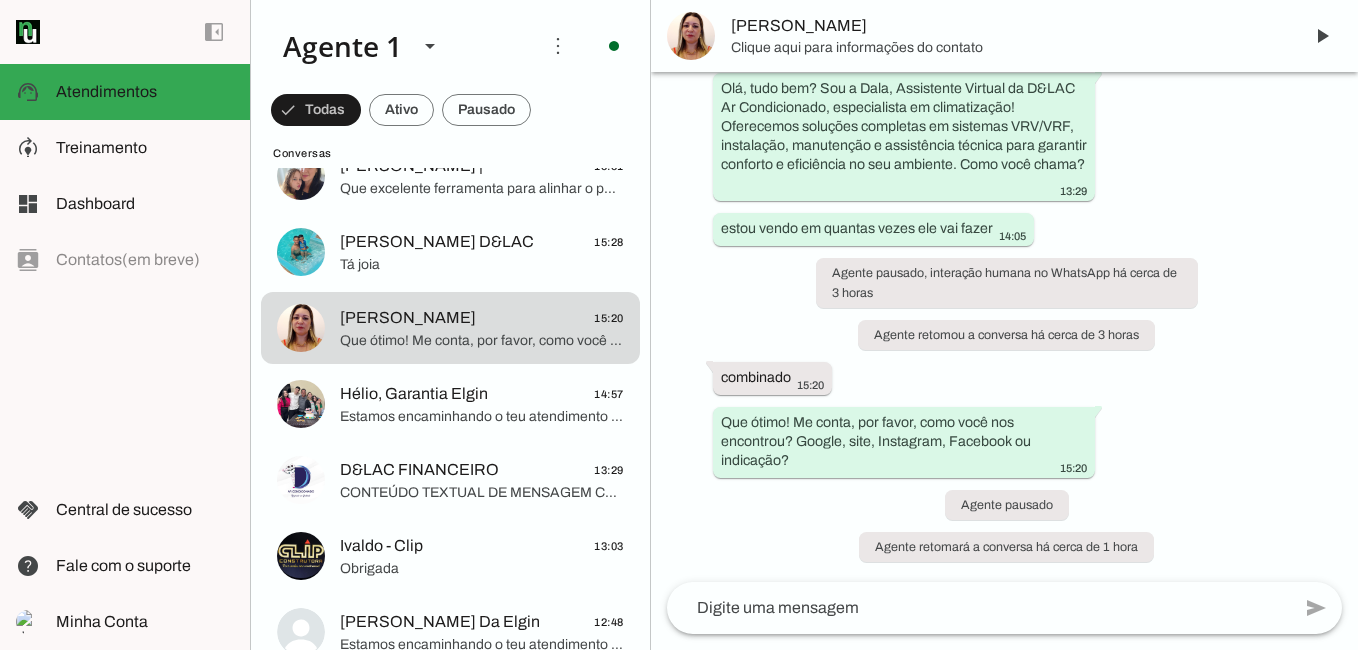 click 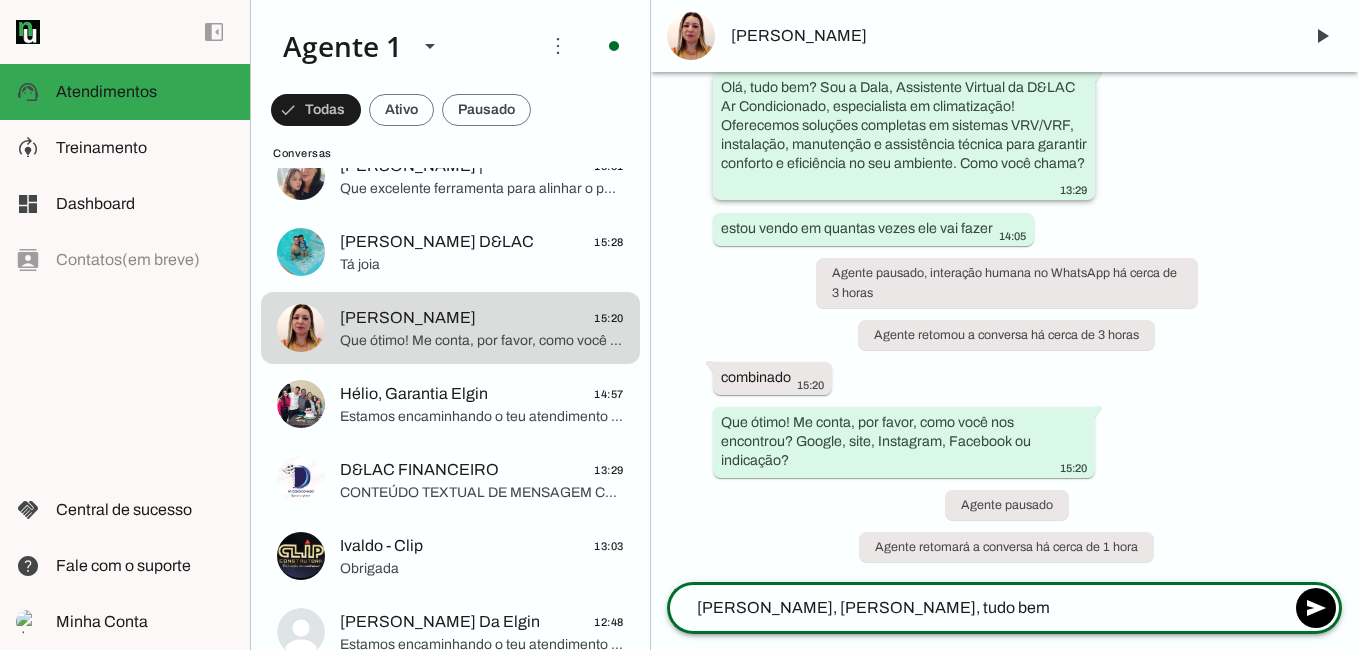 type on "[PERSON_NAME], [PERSON_NAME], tudo bem" 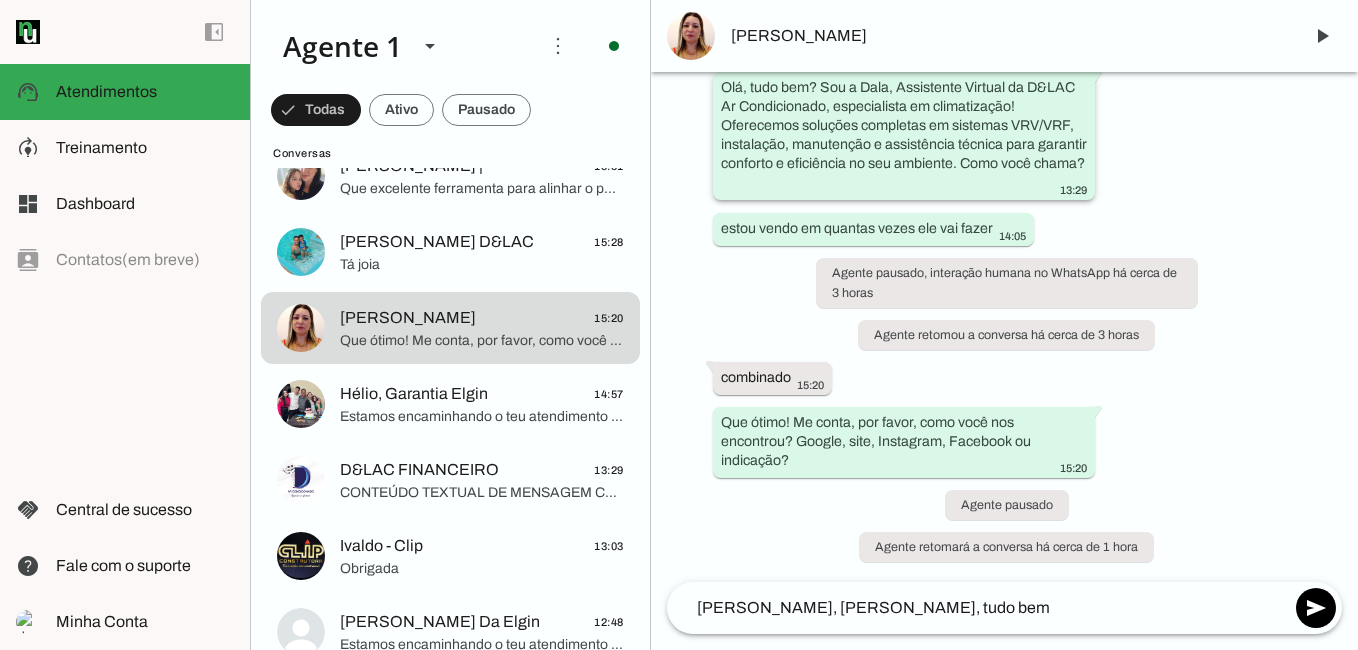 drag, startPoint x: 1001, startPoint y: 183, endPoint x: 1011, endPoint y: 181, distance: 10.198039 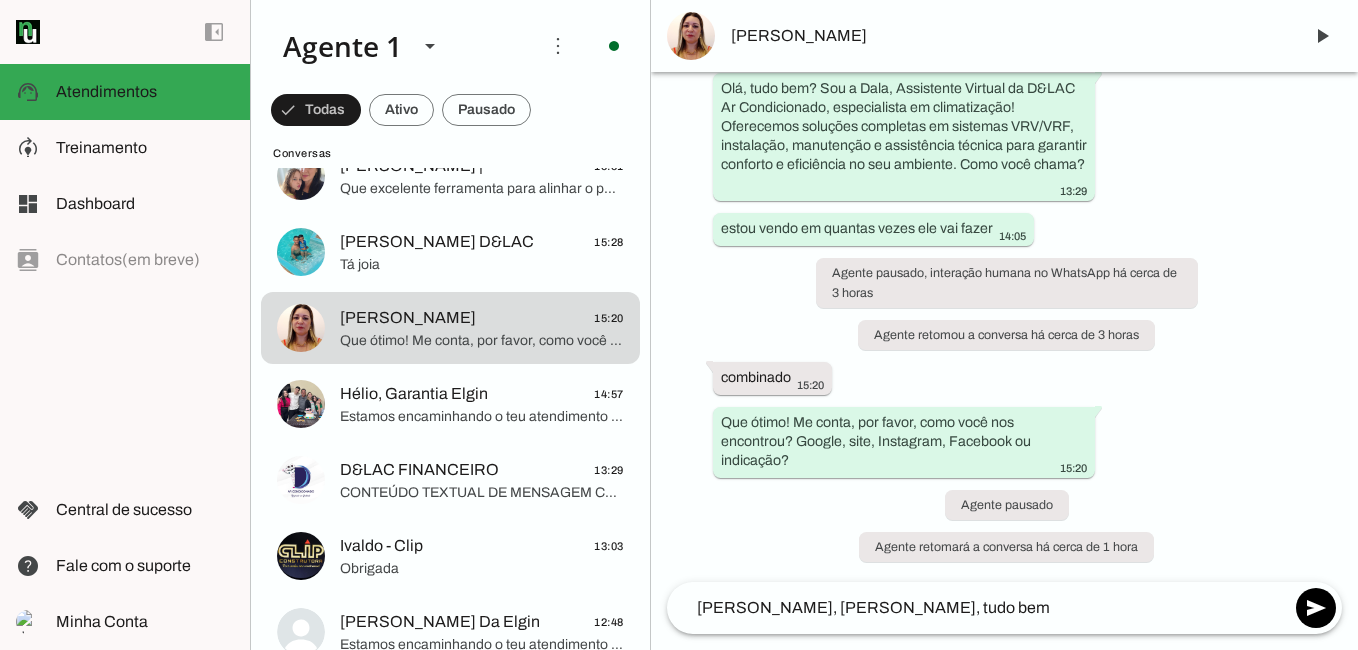 click on "[PERSON_NAME], [PERSON_NAME], tudo bem" 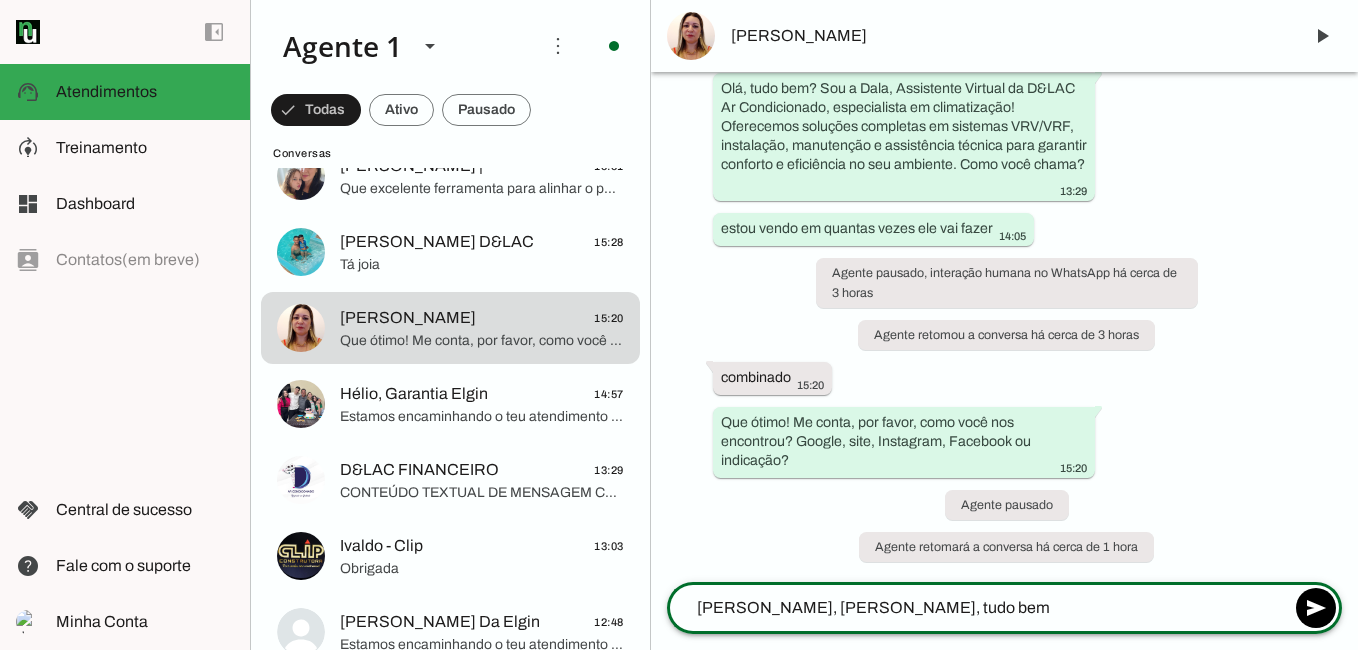 paste on "?" 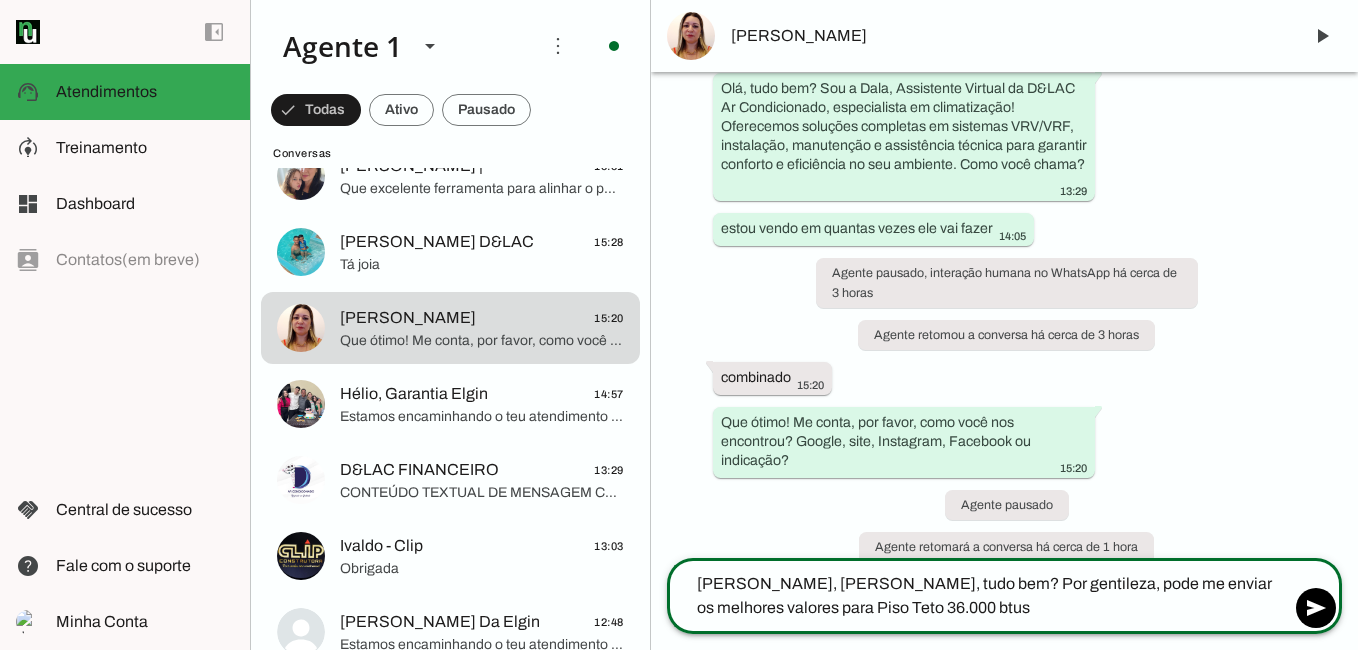 type on "[PERSON_NAME], [PERSON_NAME], tudo bem? Por gentileza, pode me enviar os melhores valores para Piso Teto 36.000 btus" 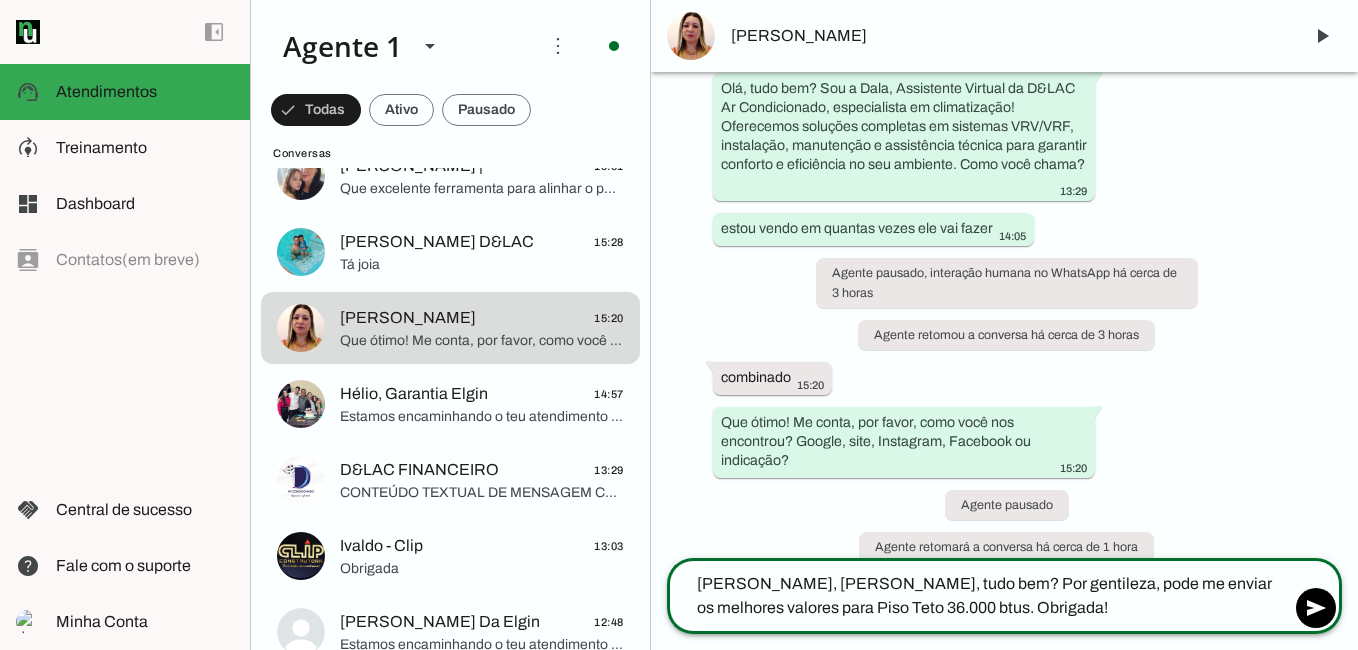 click on "[PERSON_NAME], [PERSON_NAME], tudo bem? Por gentileza, pode me enviar os melhores valores para Piso Teto 36.000 btus. Obrigada!" 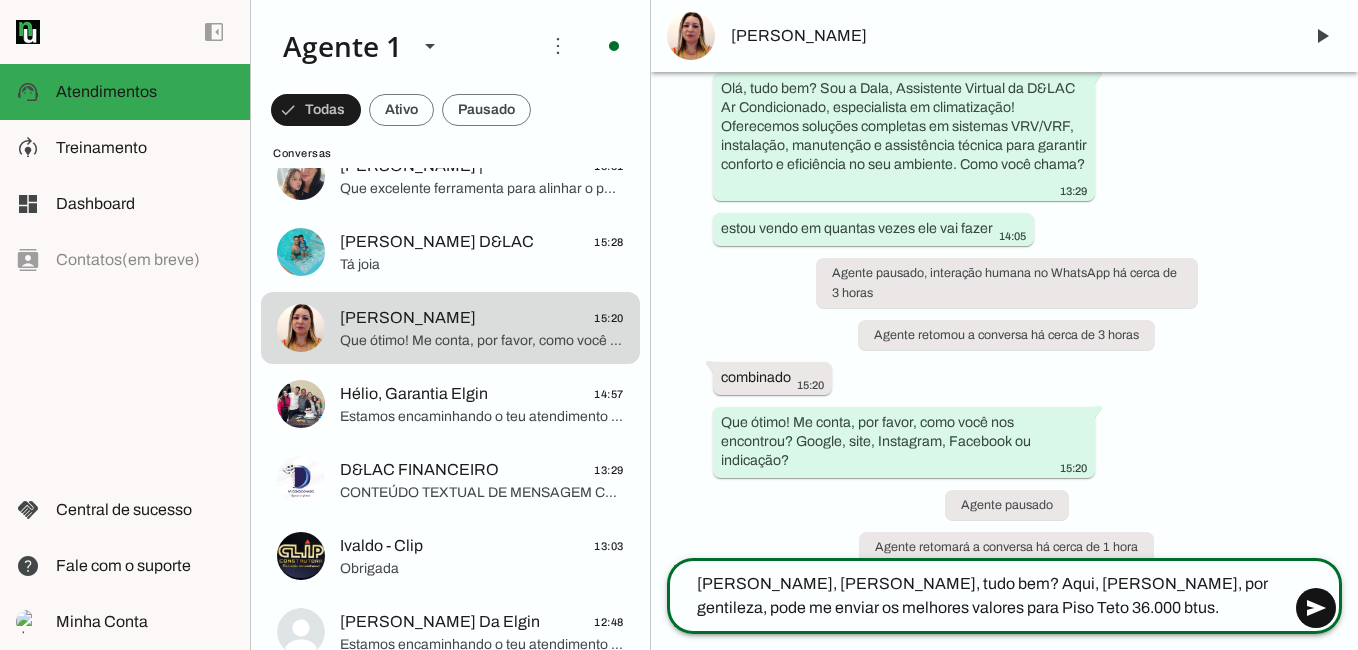 type on "[PERSON_NAME], [PERSON_NAME], tudo bem? Aqui, [PERSON_NAME], por gentileza, pode me enviar os melhores valores para Piso Teto 36.000 btus. Obrigada!" 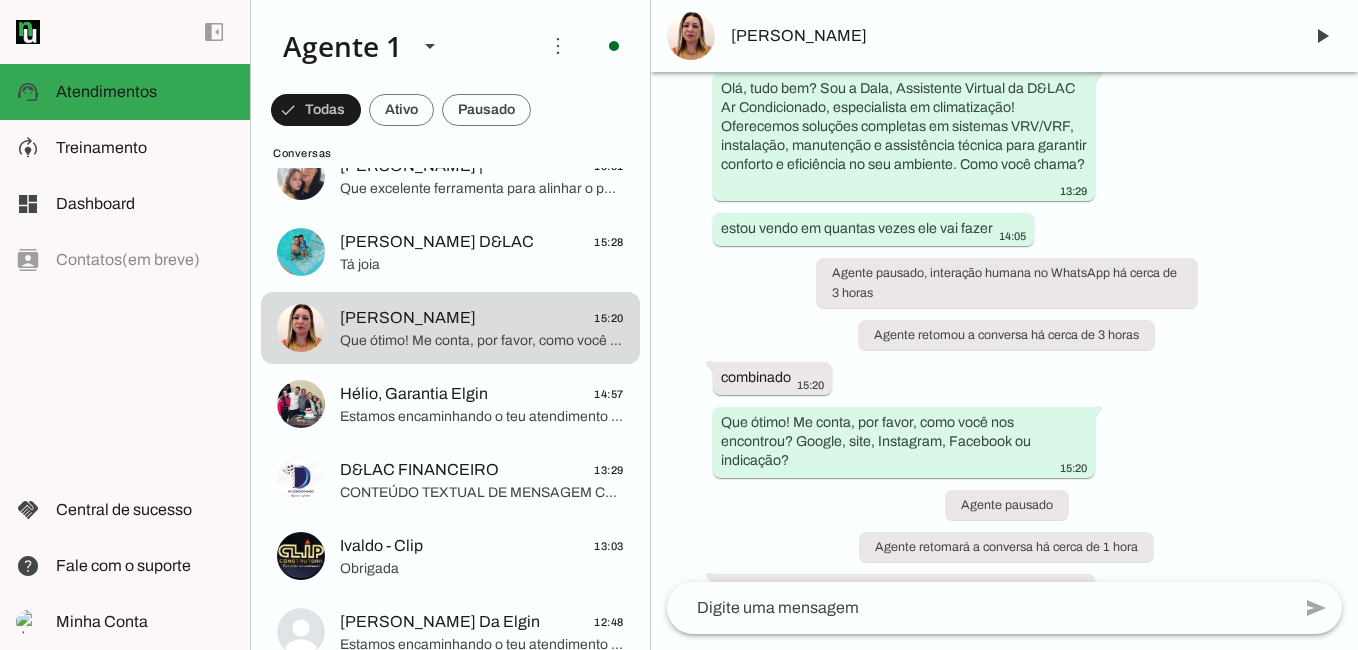 scroll, scrollTop: 449, scrollLeft: 0, axis: vertical 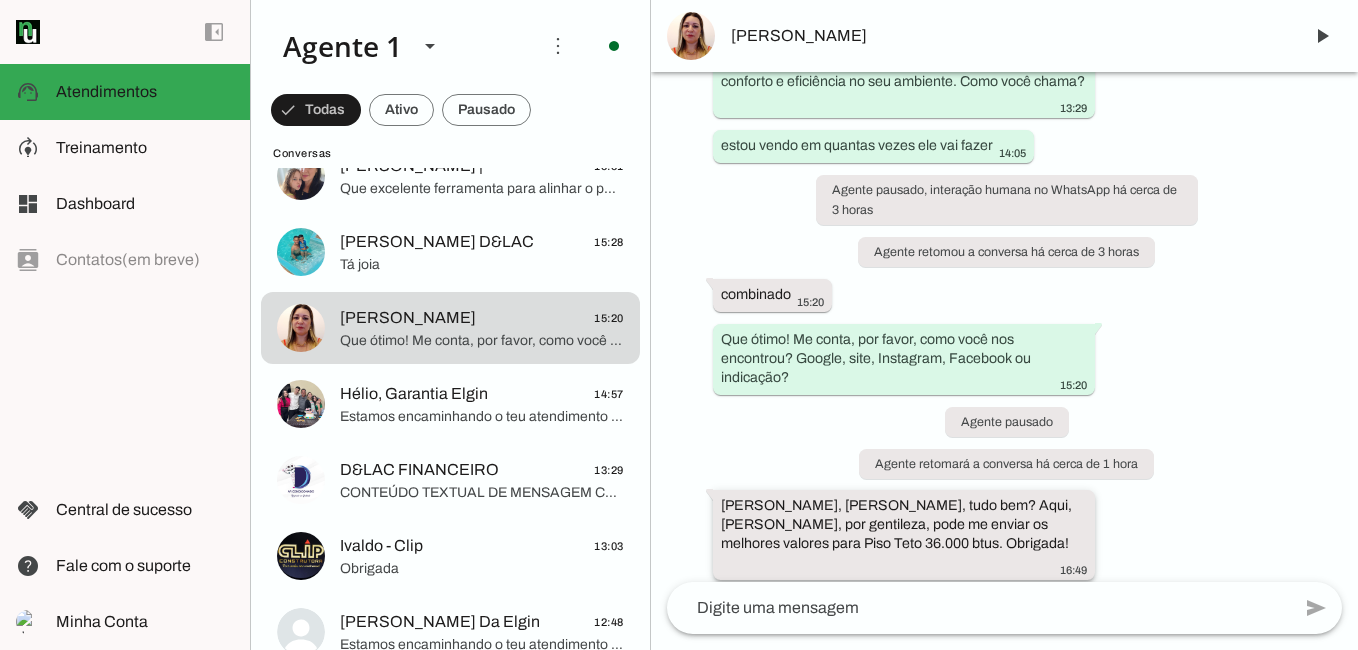 click on "[PERSON_NAME], [PERSON_NAME], tudo bem? Aqui, [PERSON_NAME], por gentileza, pode me enviar os melhores valores para Piso Teto 36.000 btus. Obrigada!" 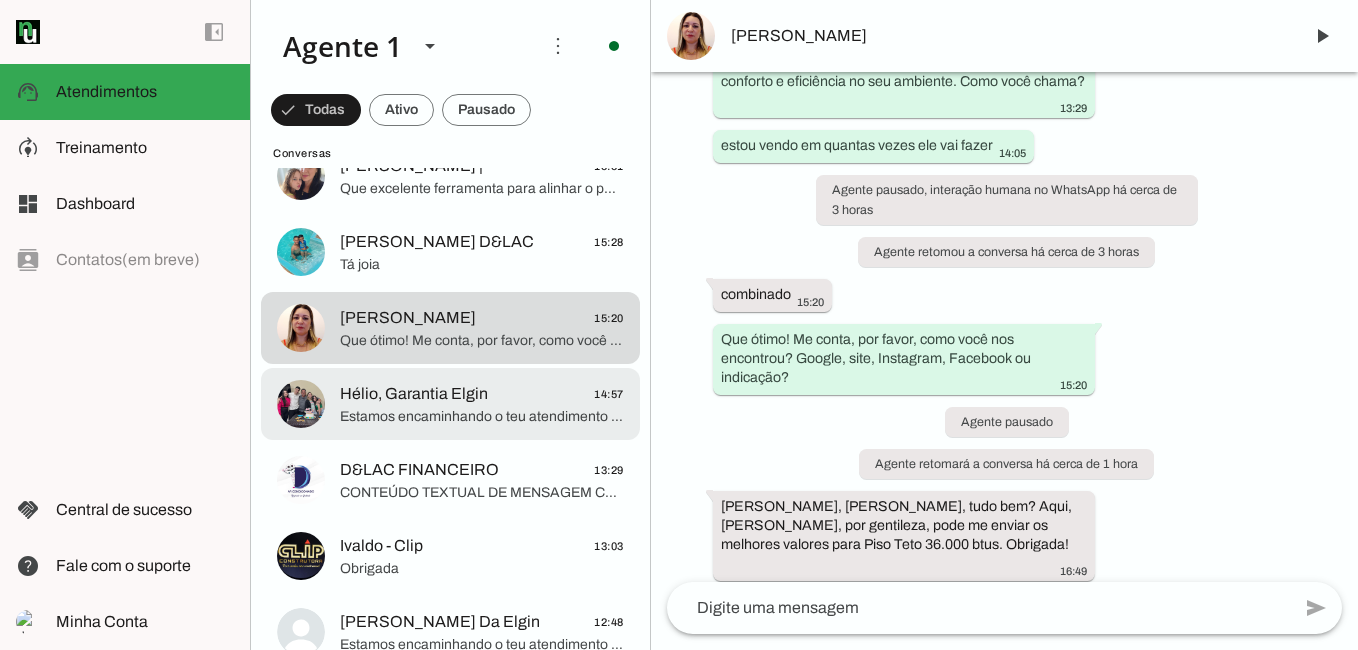 click on "Estamos encaminhando o teu atendimento para nossa equipe, só um momento por gentileza." 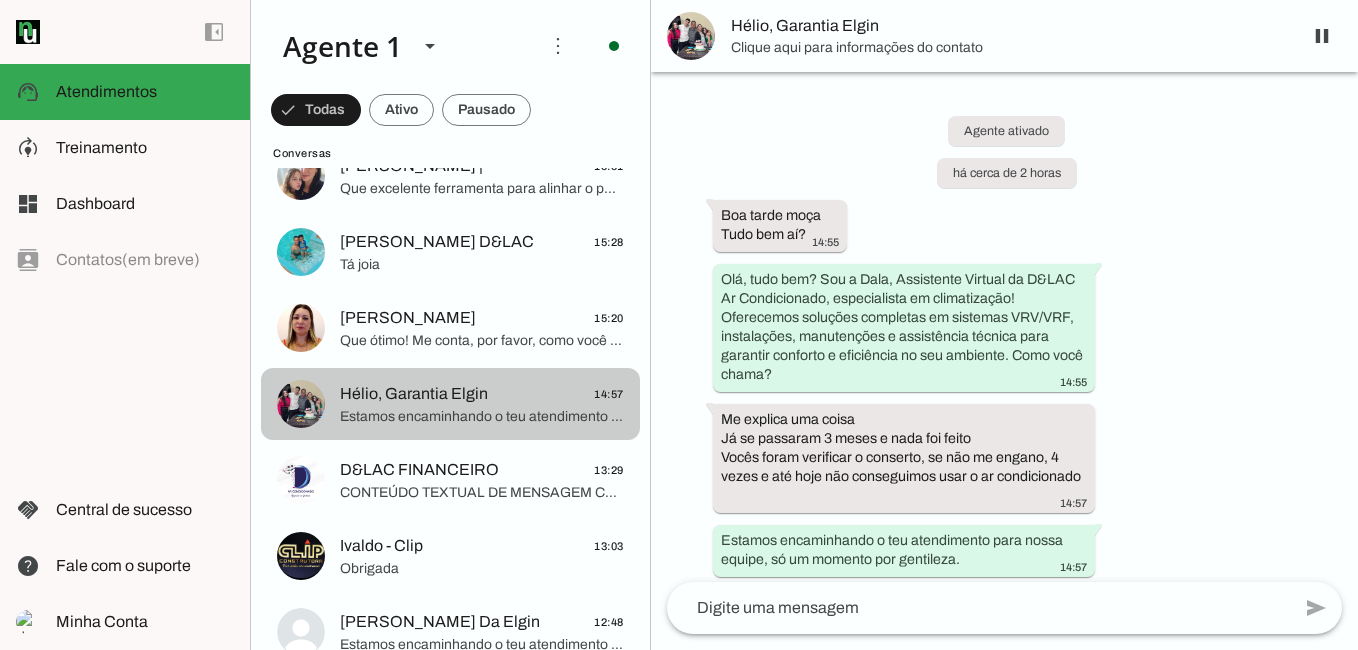 scroll, scrollTop: 207, scrollLeft: 0, axis: vertical 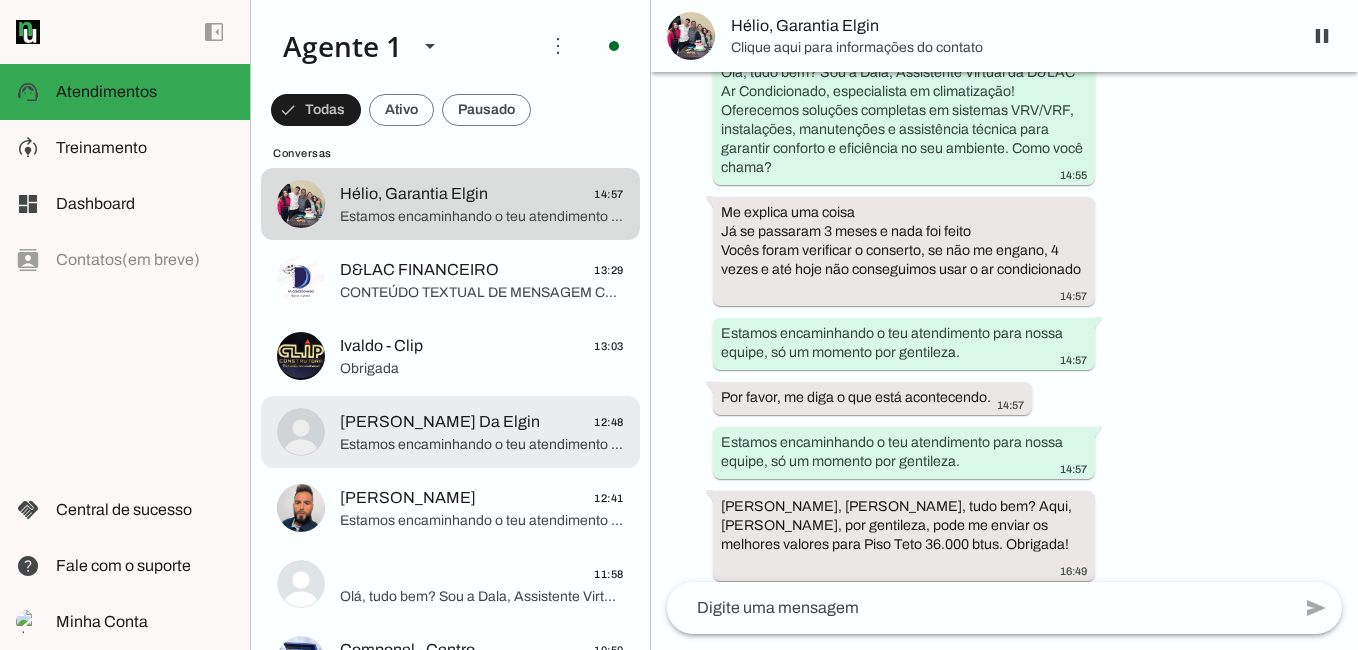 click on "[PERSON_NAME] Da Elgin" 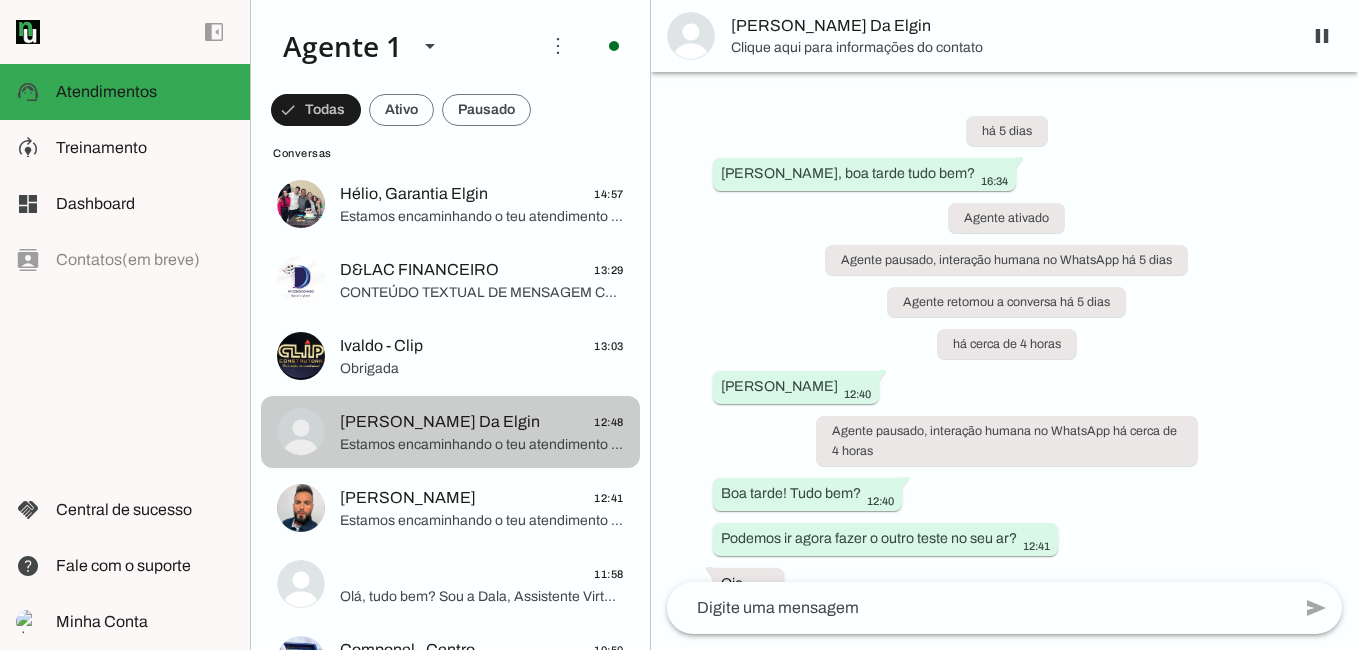 scroll, scrollTop: 676, scrollLeft: 0, axis: vertical 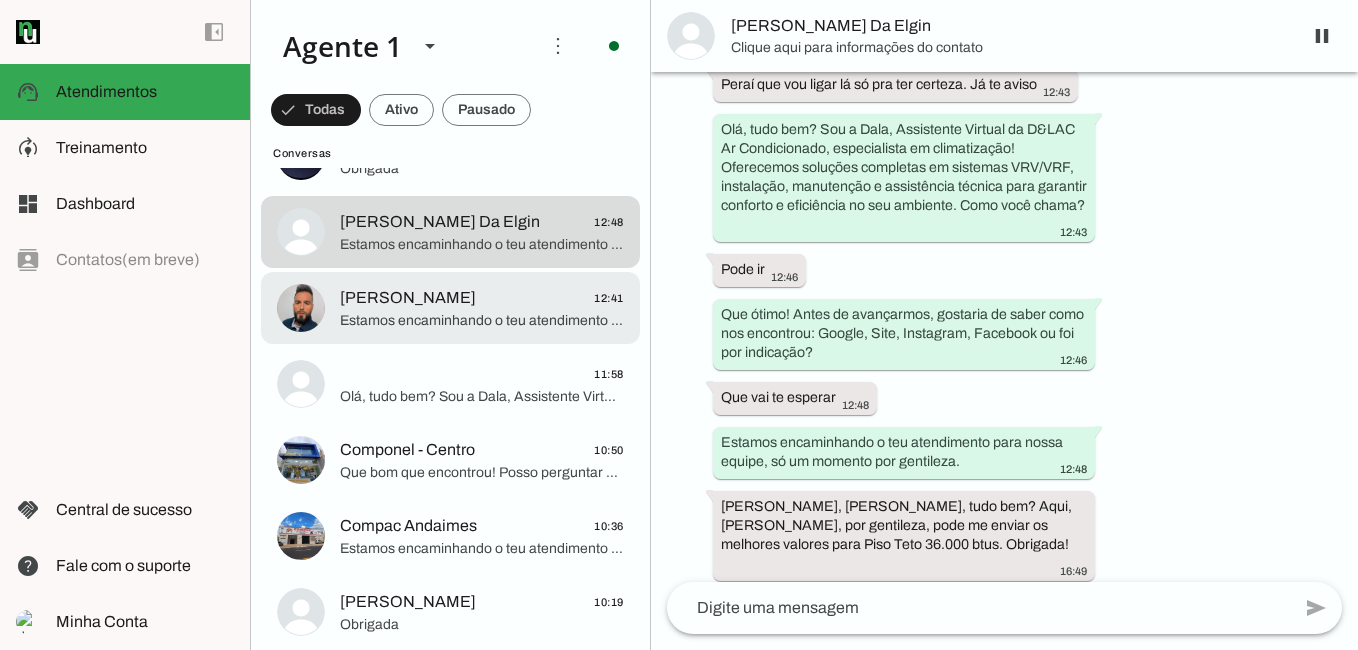 click on "[PERSON_NAME]" 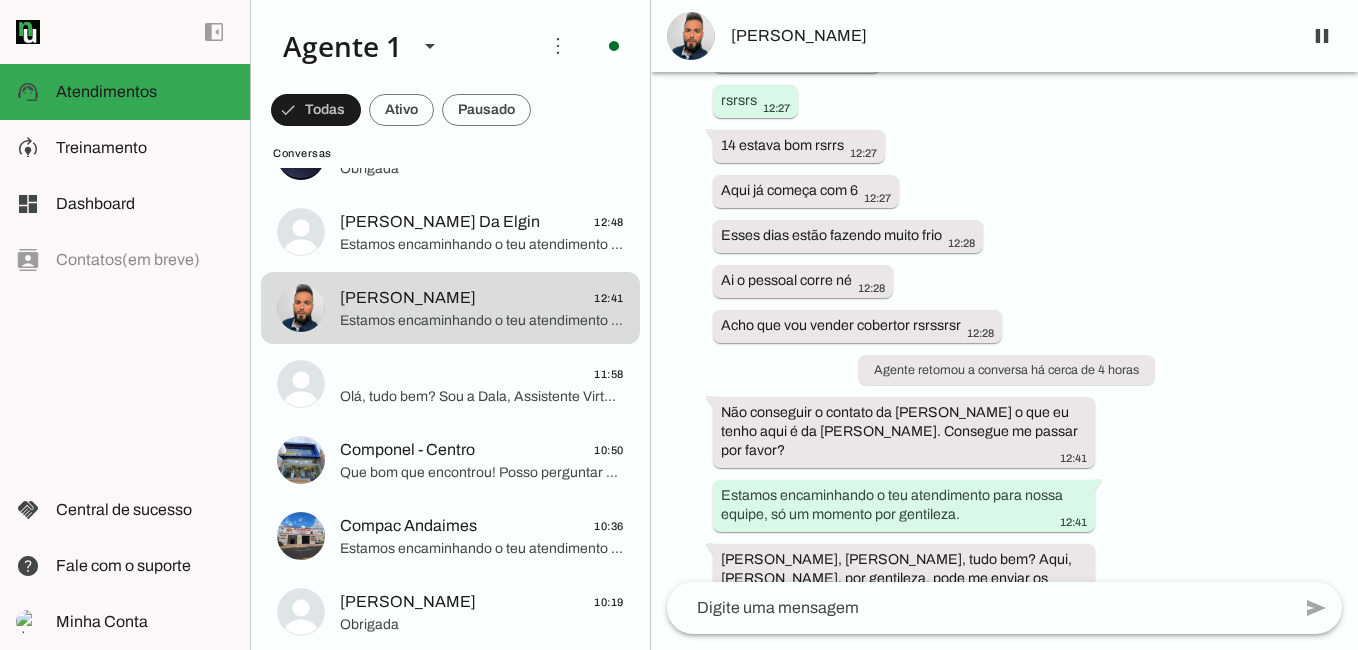 scroll, scrollTop: 2211, scrollLeft: 0, axis: vertical 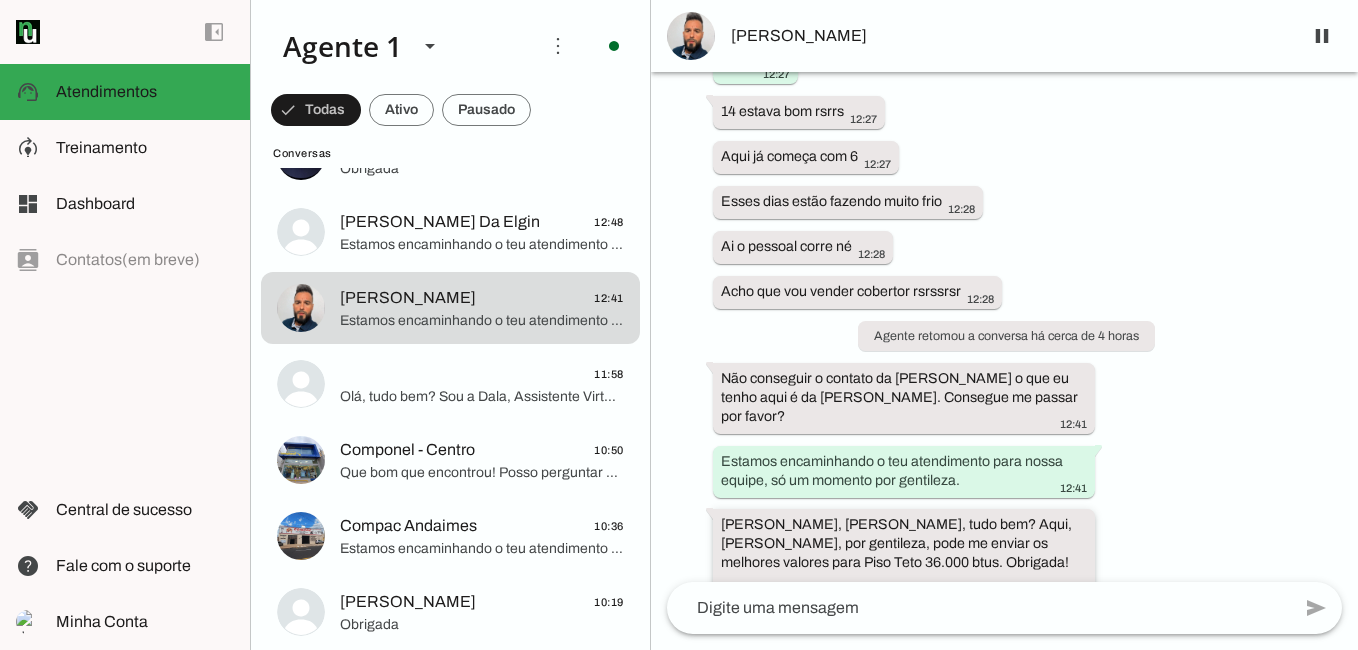 drag, startPoint x: 721, startPoint y: 502, endPoint x: 911, endPoint y: 541, distance: 193.96133 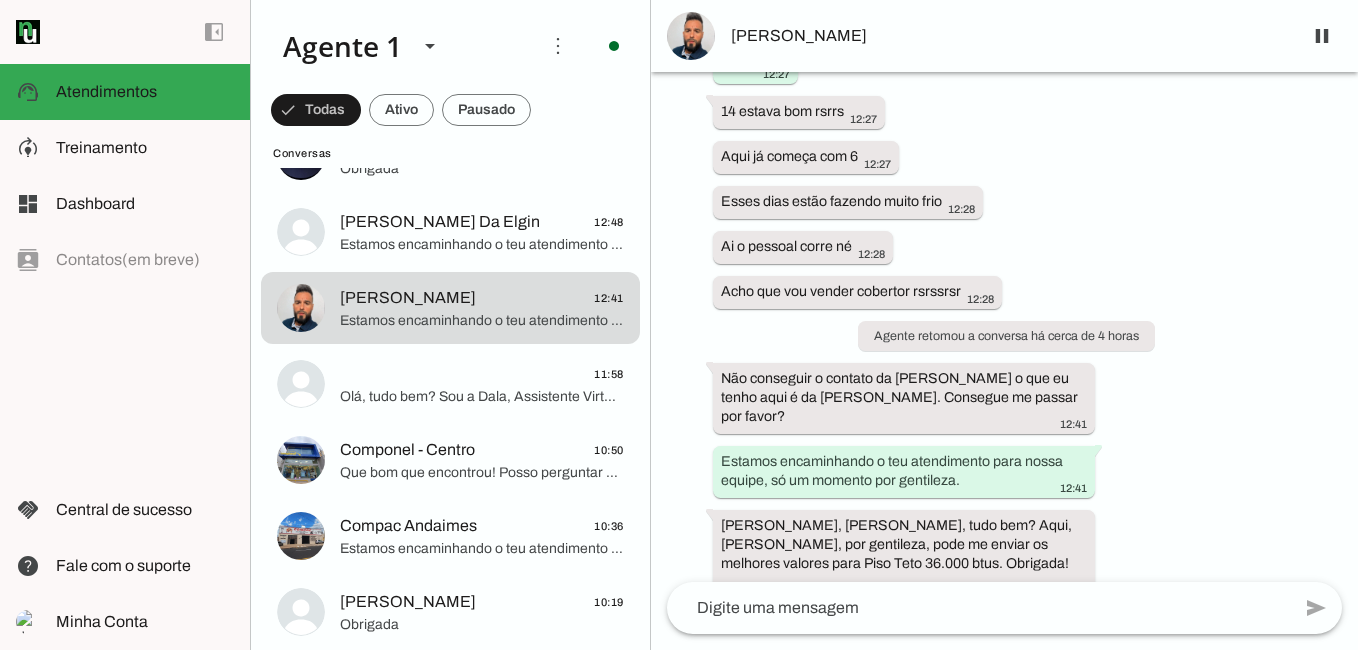 drag, startPoint x: 911, startPoint y: 541, endPoint x: 782, endPoint y: 437, distance: 165.70154 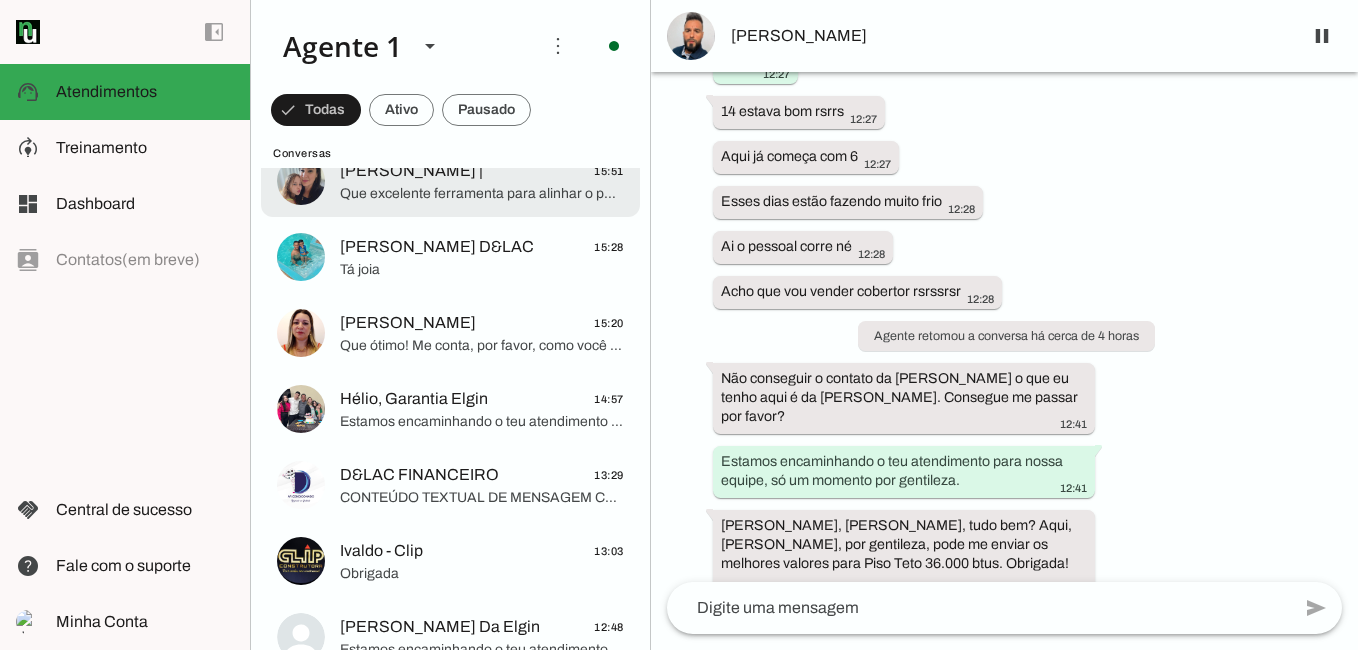 scroll, scrollTop: 300, scrollLeft: 0, axis: vertical 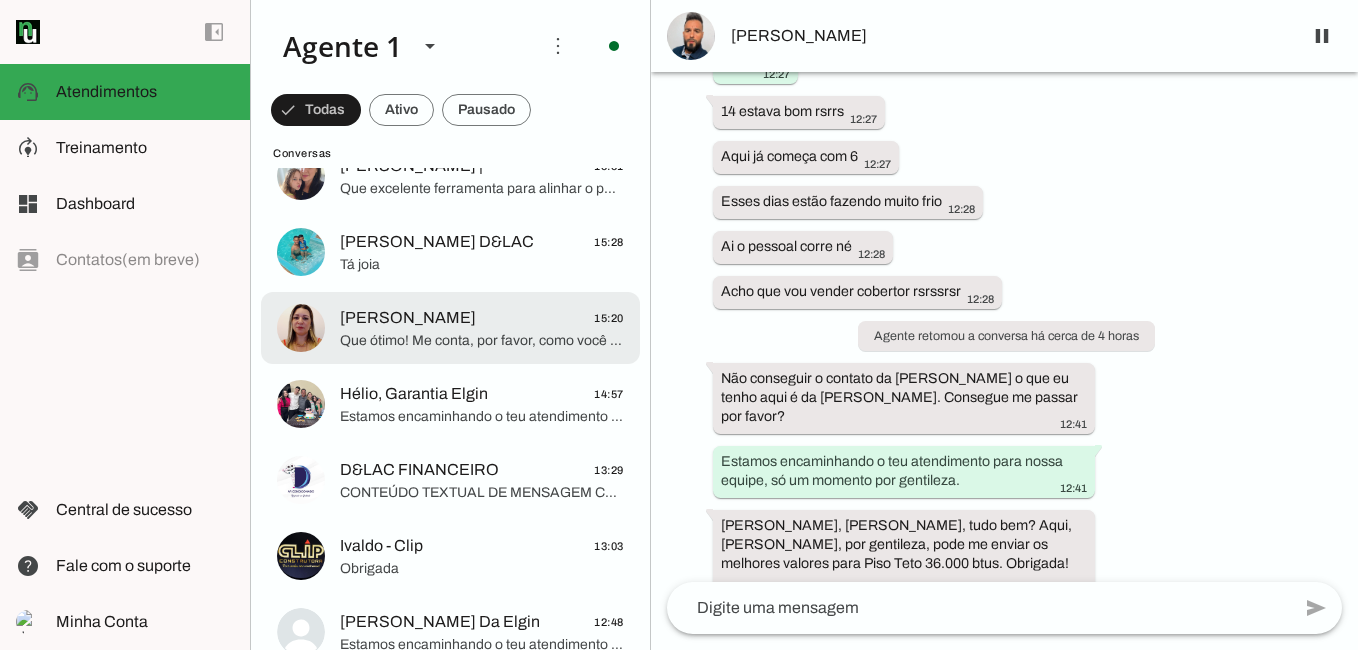 click on "[PERSON_NAME]" 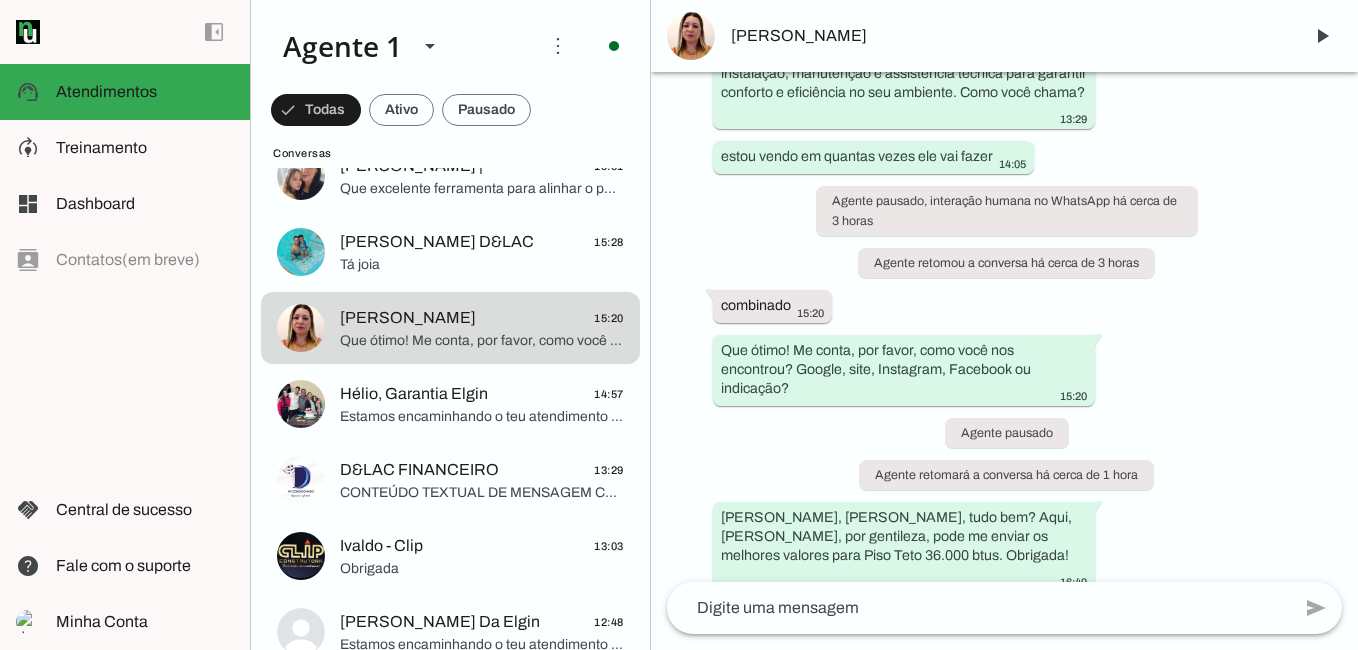 scroll, scrollTop: 449, scrollLeft: 0, axis: vertical 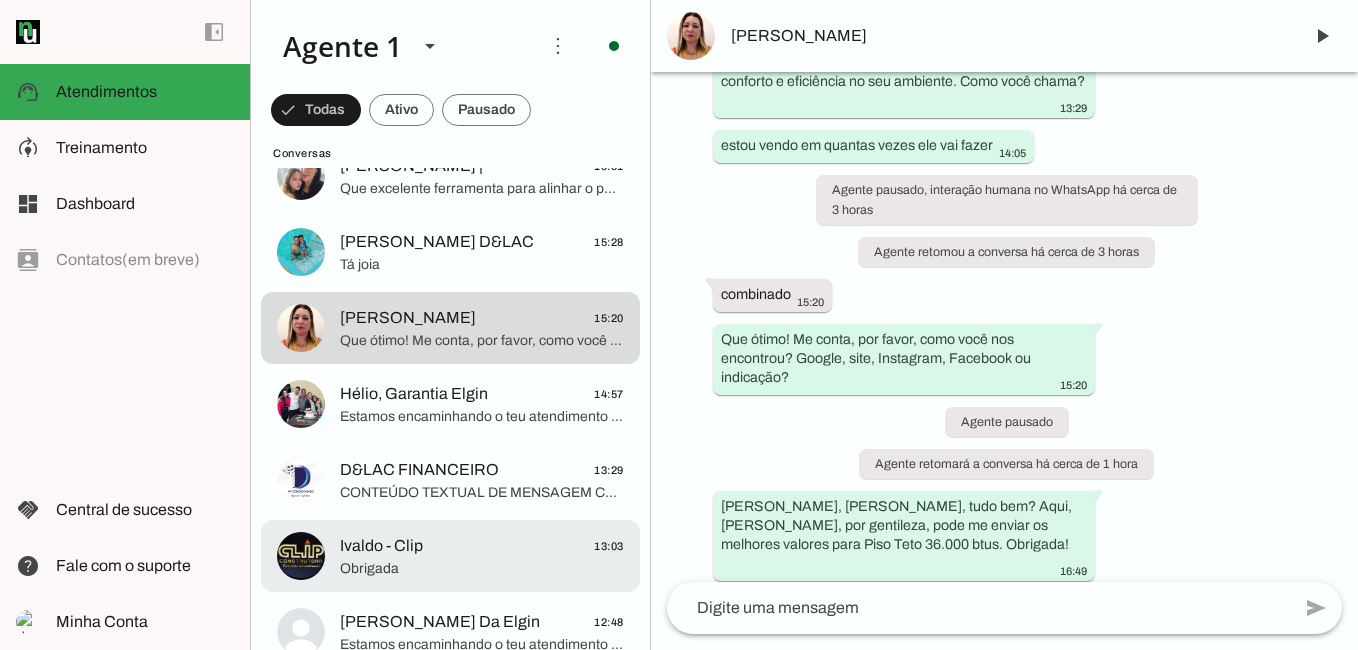 click on "Ivaldo - Clip" 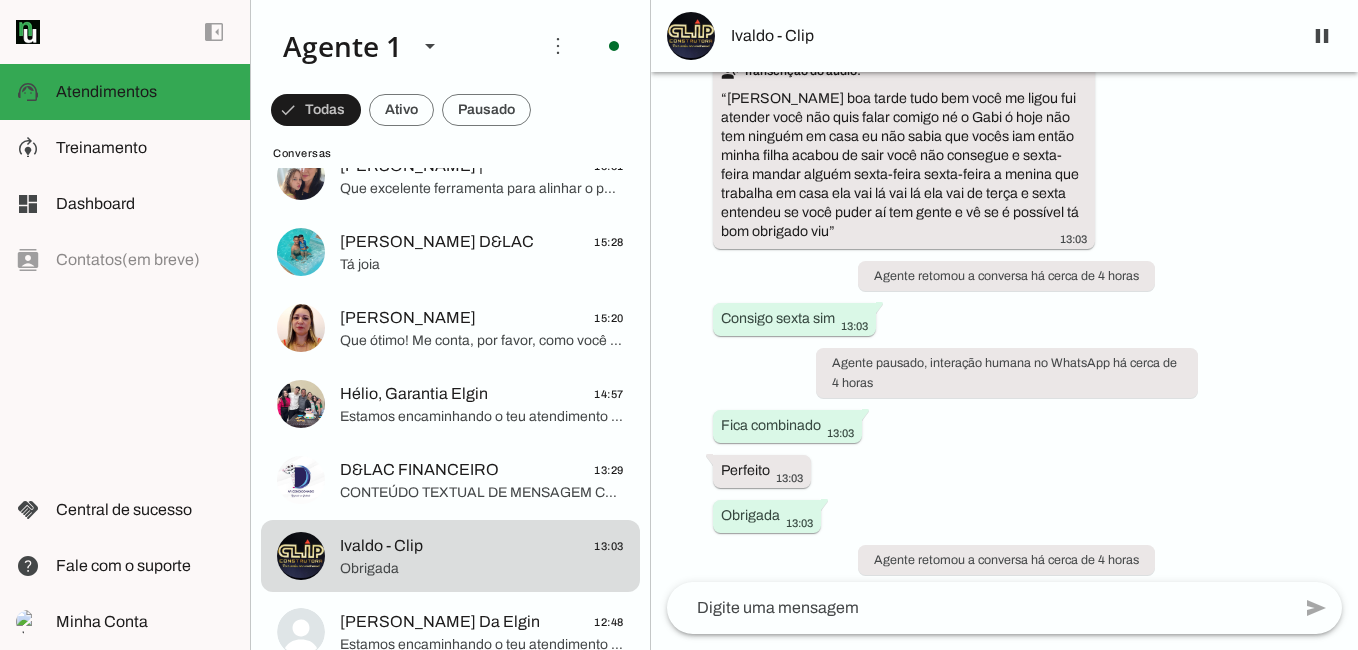 scroll, scrollTop: 439, scrollLeft: 0, axis: vertical 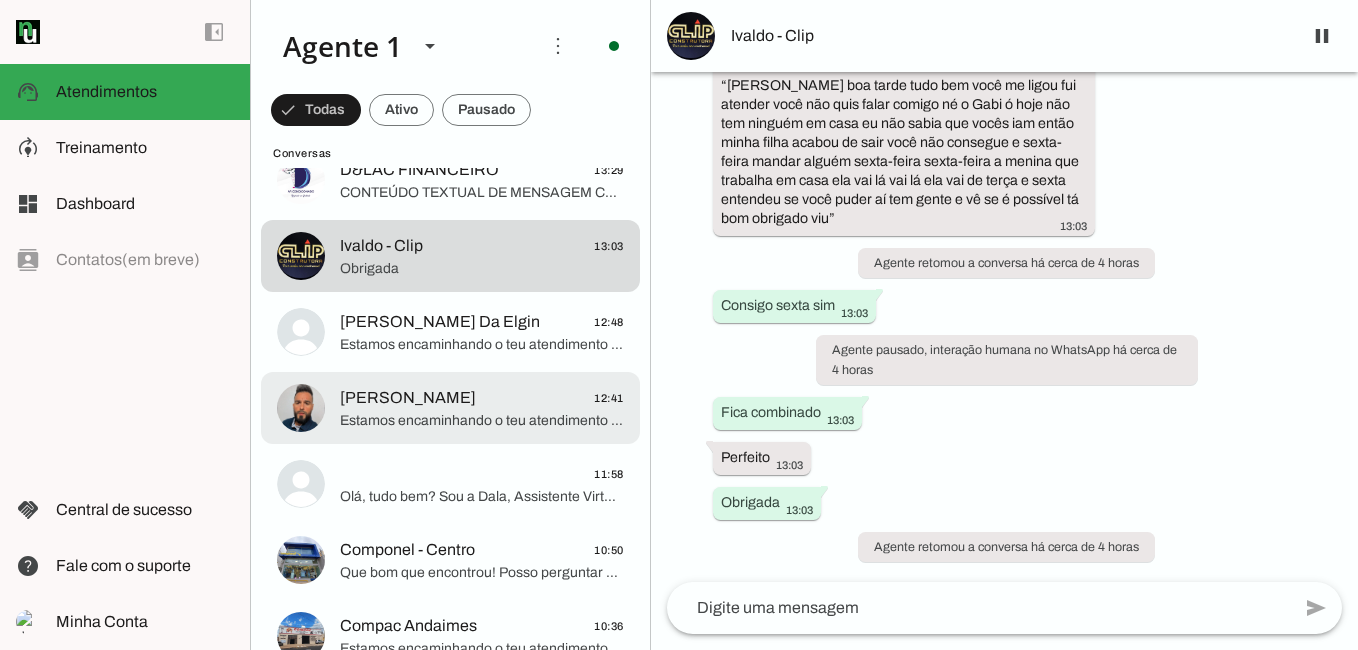 click on "[PERSON_NAME]" 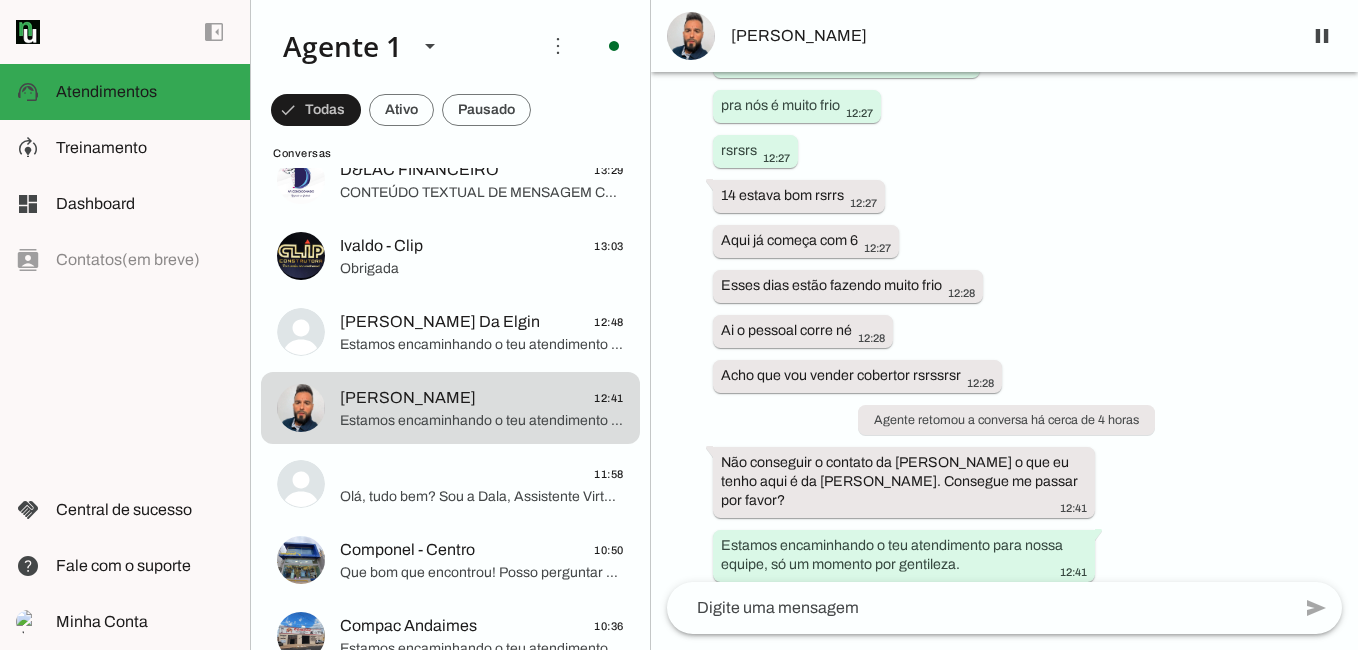 scroll, scrollTop: 2128, scrollLeft: 0, axis: vertical 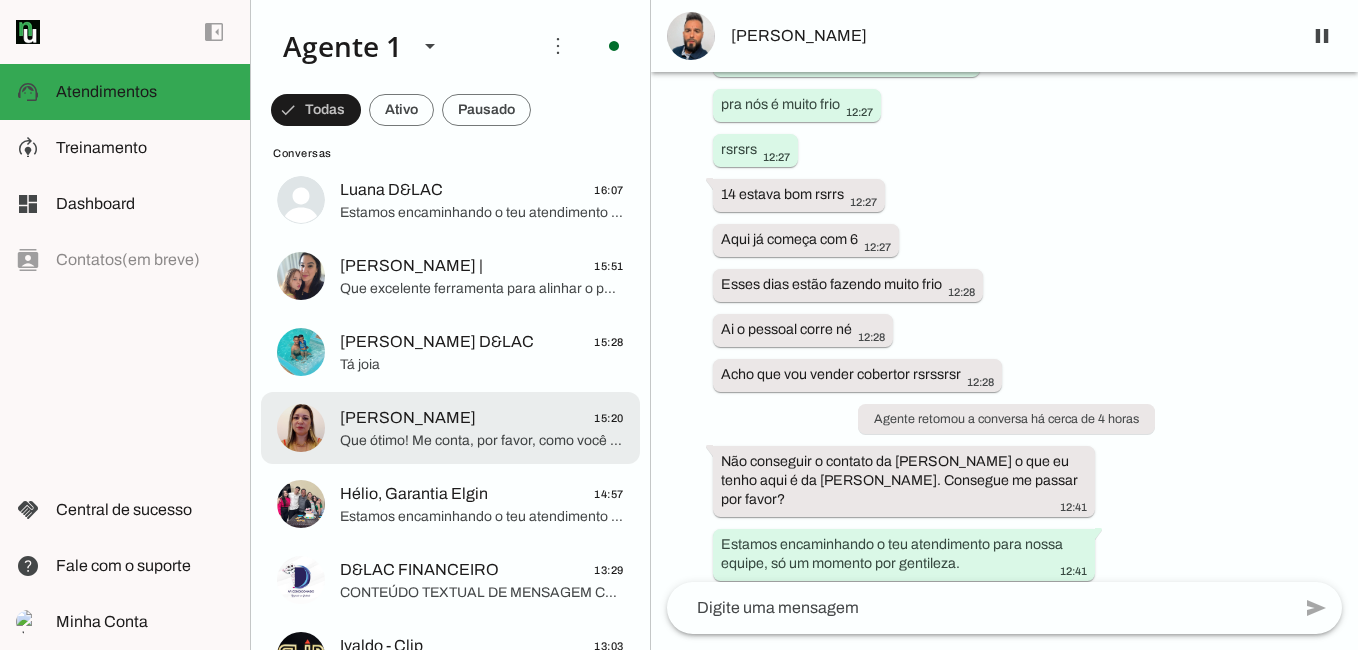 click on "Que ótimo! Me conta, por favor, como você nos encontrou? Google, site, Instagram, Facebook ou indicação?" 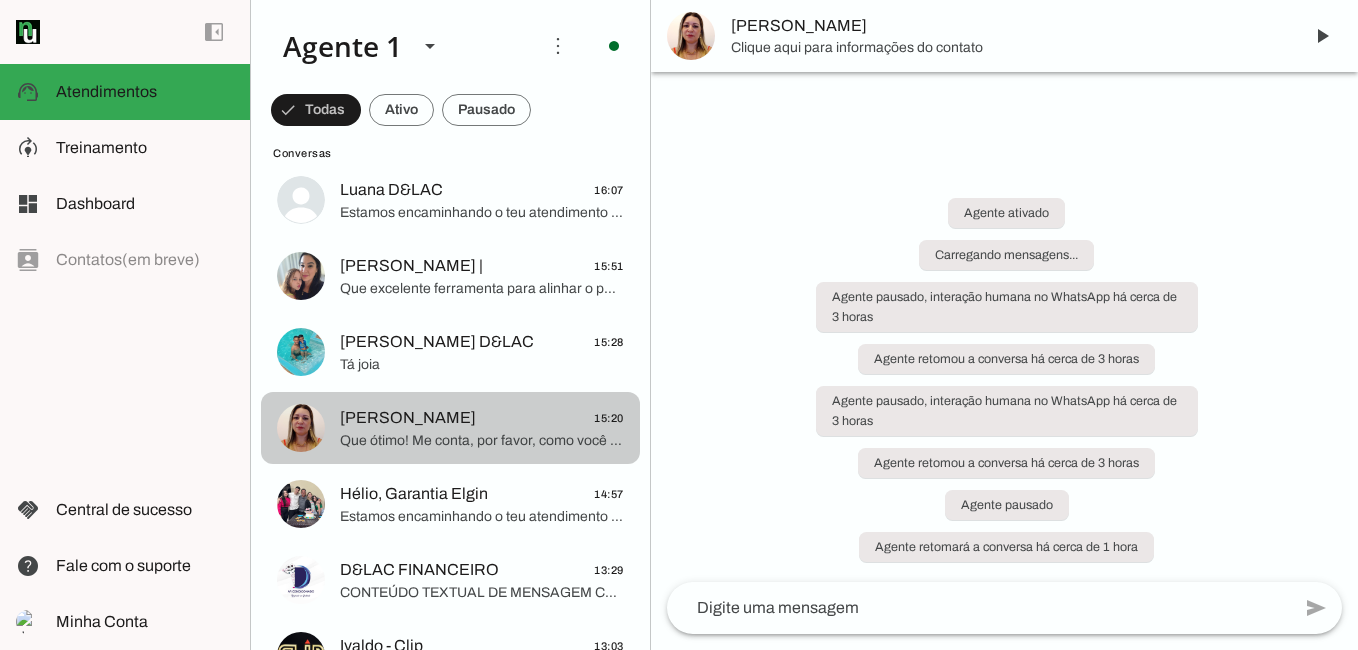 scroll, scrollTop: 449, scrollLeft: 0, axis: vertical 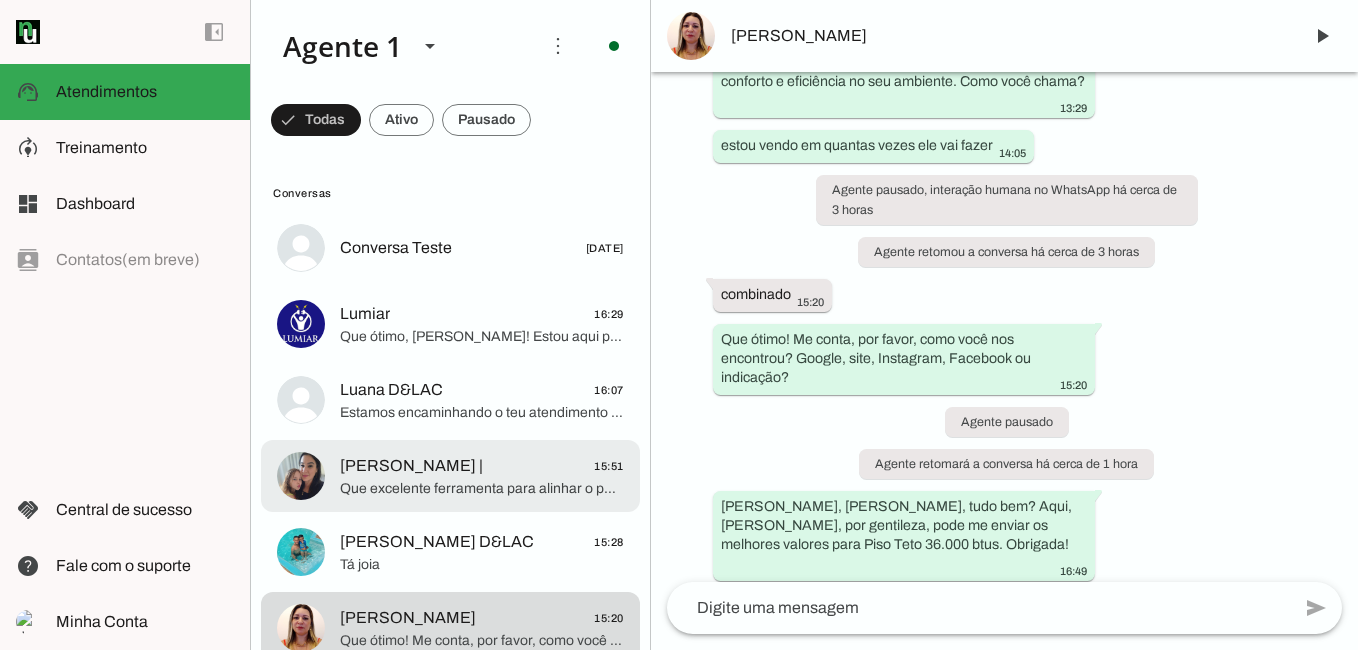 click on "Que excelente ferramenta para alinhar o perfil do auxiliar técnico! Posso ajudar a preencher com as opções que melhor refletem a cultura e práticas da D&LAC, se desejar. Quer começar por algum tópico específico?" 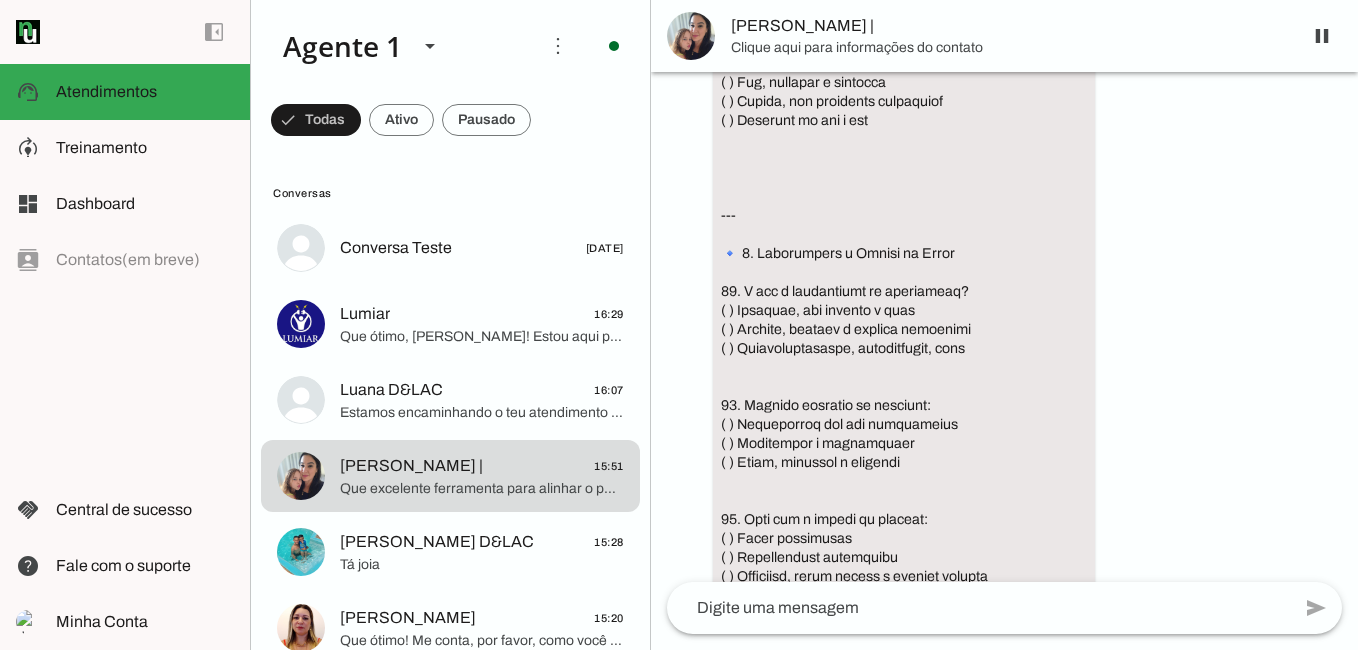 scroll, scrollTop: 7561, scrollLeft: 0, axis: vertical 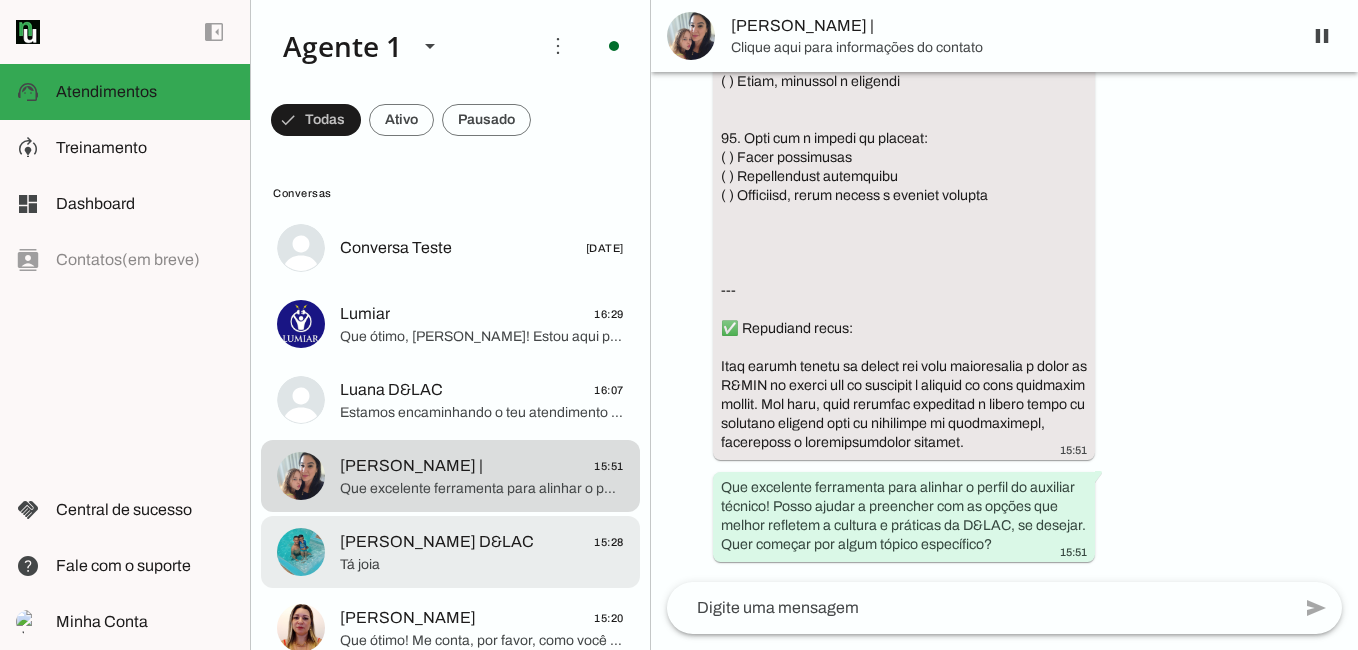 click on "[PERSON_NAME] D&LAC" 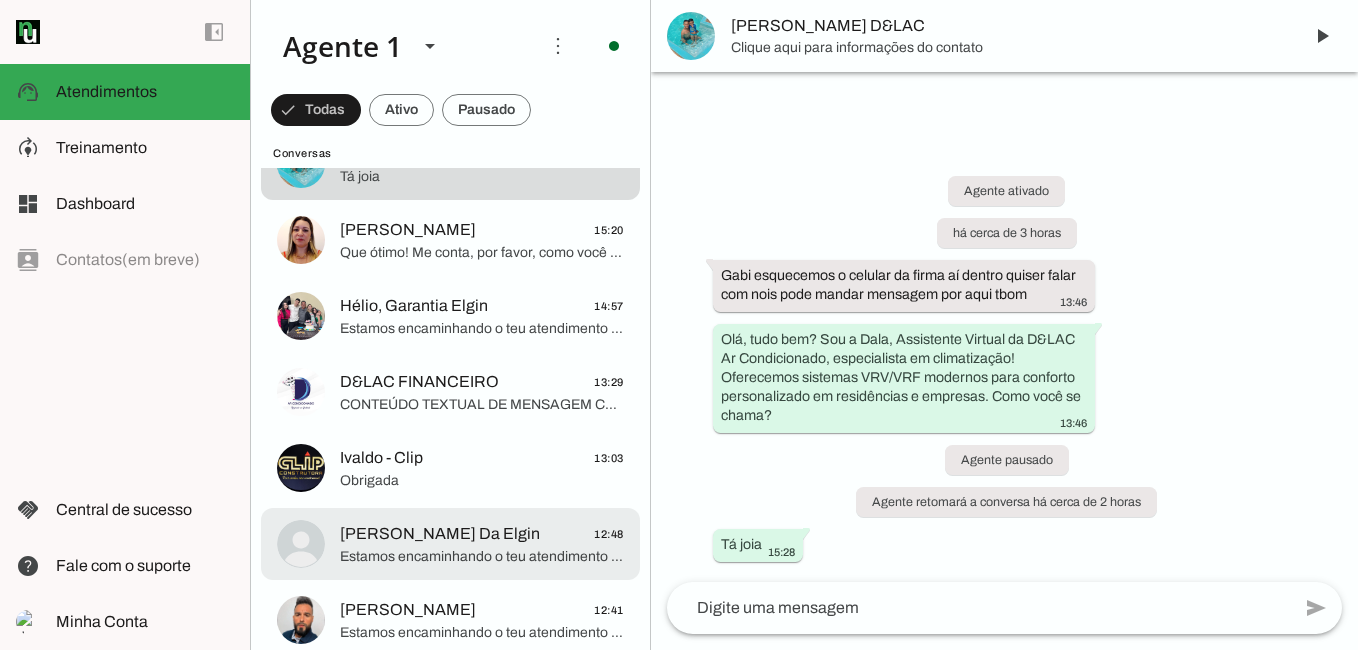 scroll, scrollTop: 400, scrollLeft: 0, axis: vertical 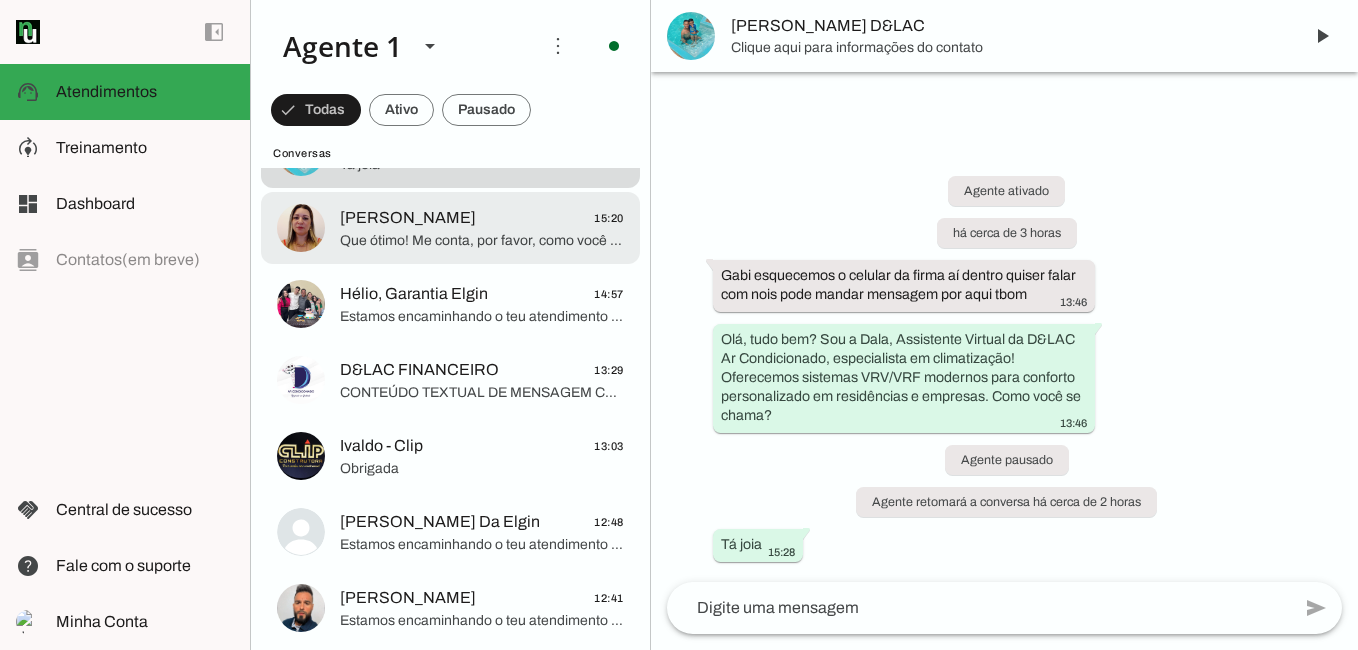 click on "Que ótimo! Me conta, por favor, como você nos encontrou? Google, site, Instagram, Facebook ou indicação?" 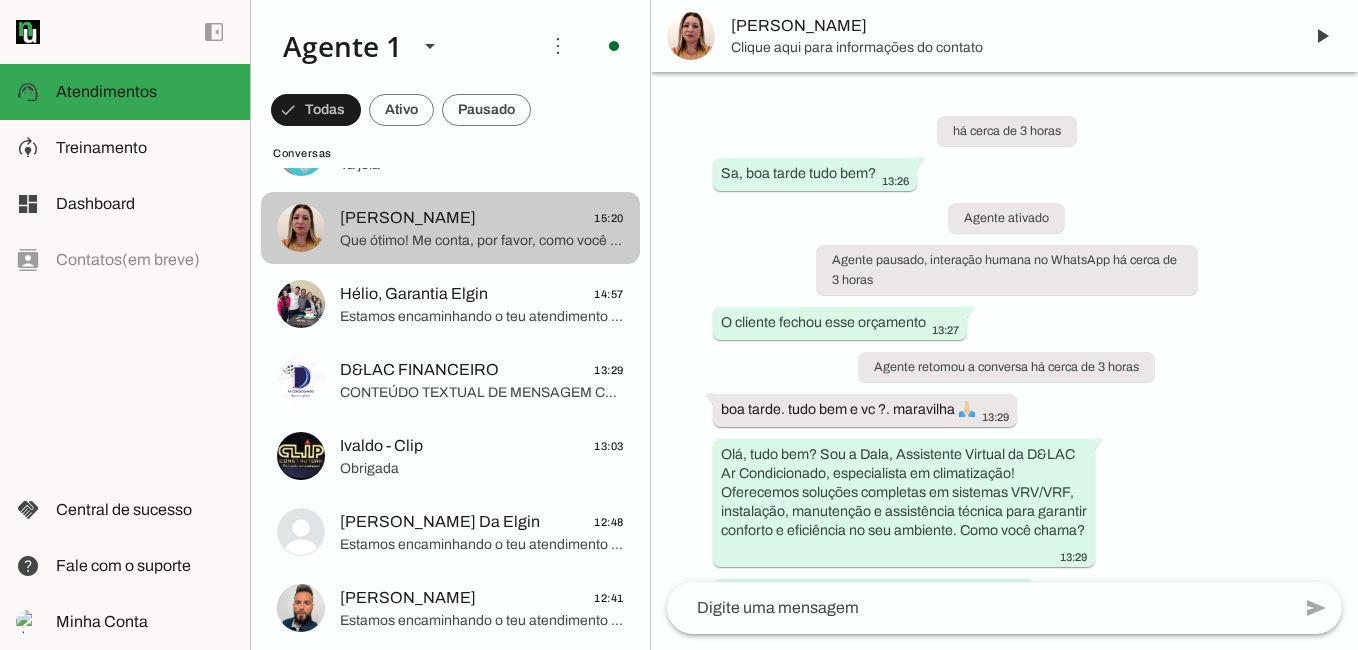 scroll, scrollTop: 449, scrollLeft: 0, axis: vertical 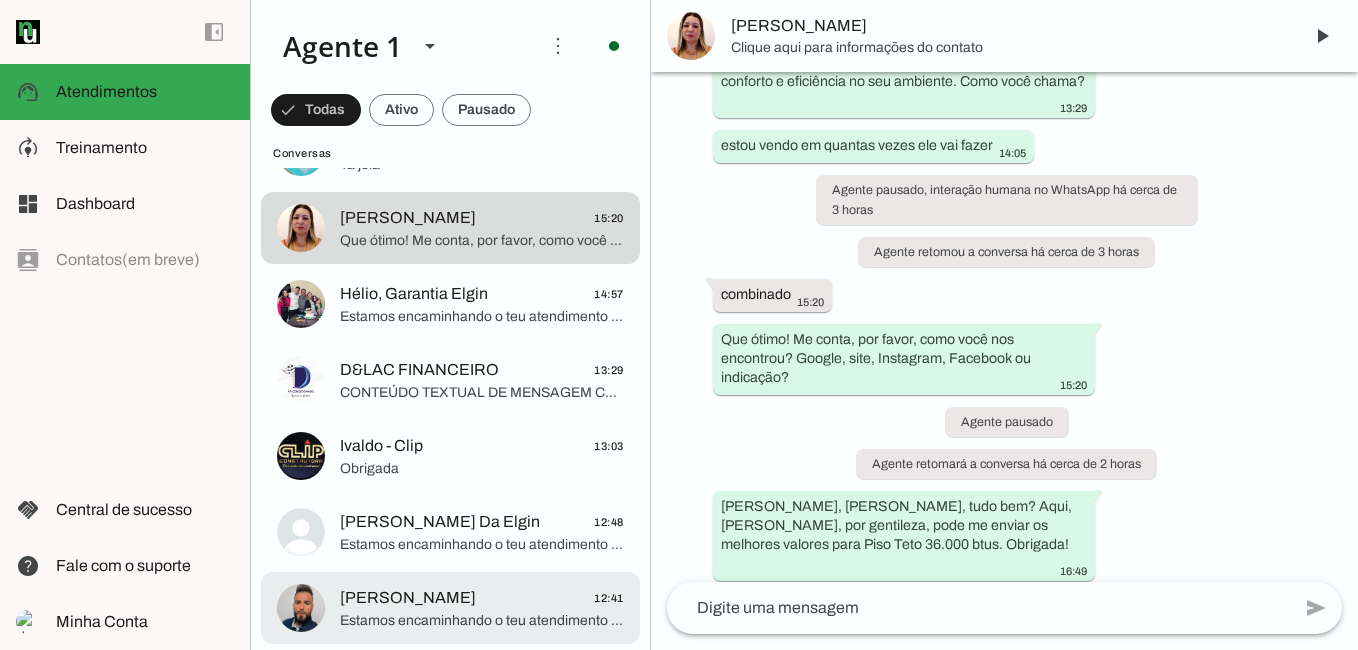 click on "[PERSON_NAME]" 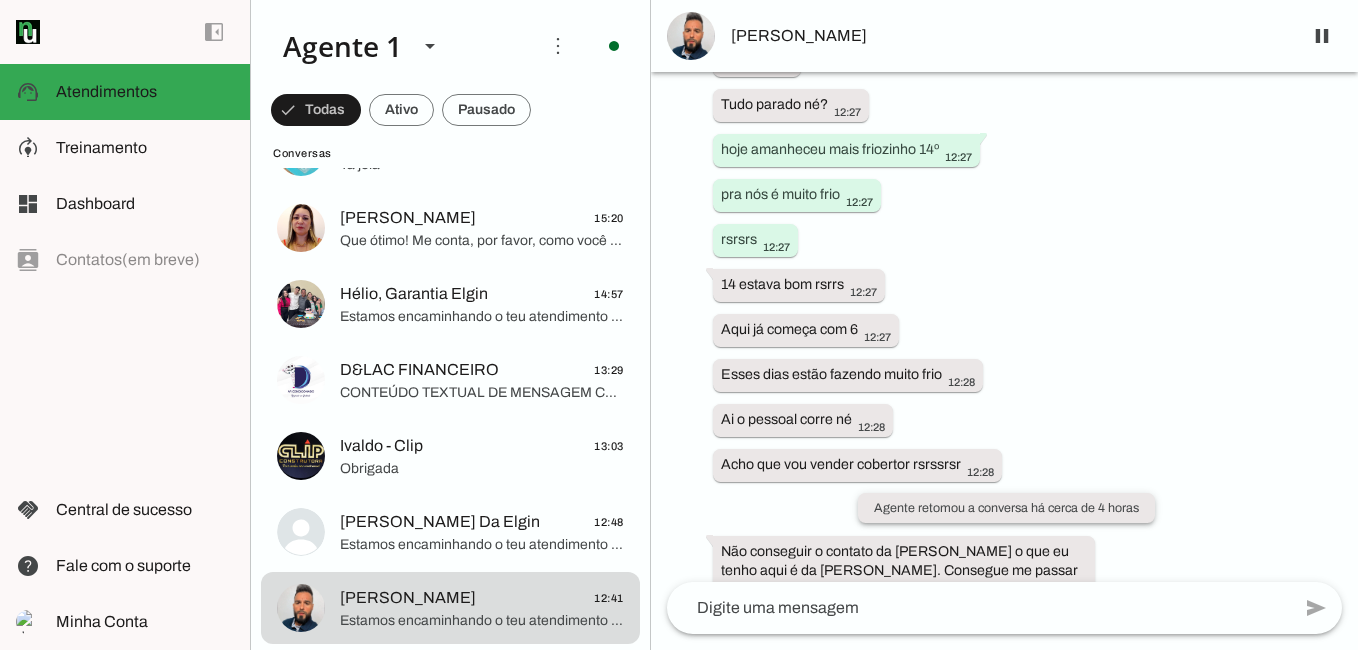 scroll, scrollTop: 2128, scrollLeft: 0, axis: vertical 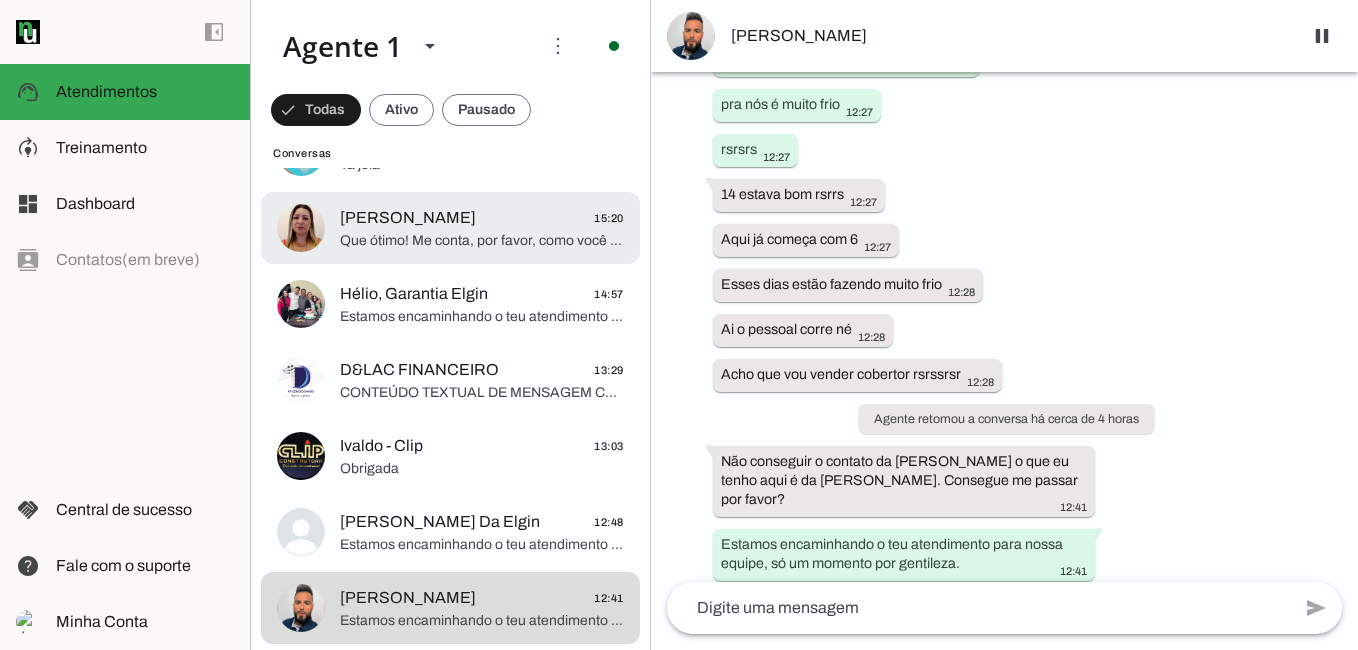 click on "[PERSON_NAME]" 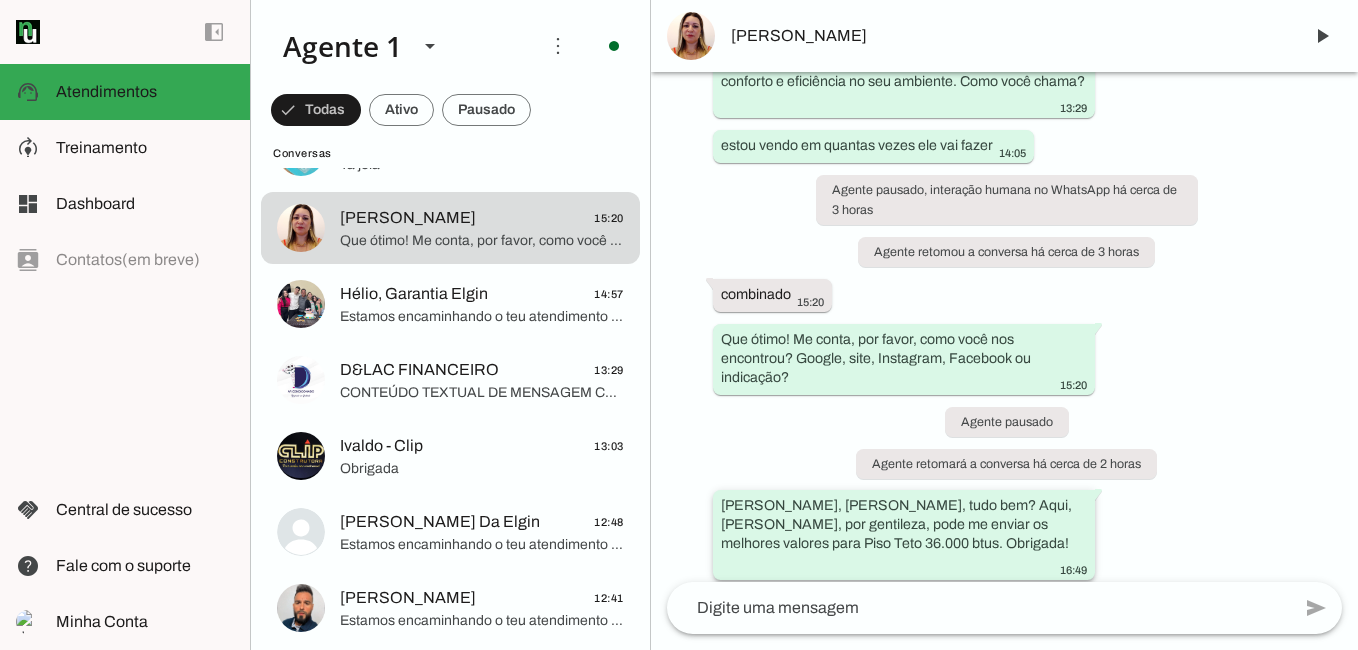 drag, startPoint x: 926, startPoint y: 507, endPoint x: 1103, endPoint y: 538, distance: 179.69418 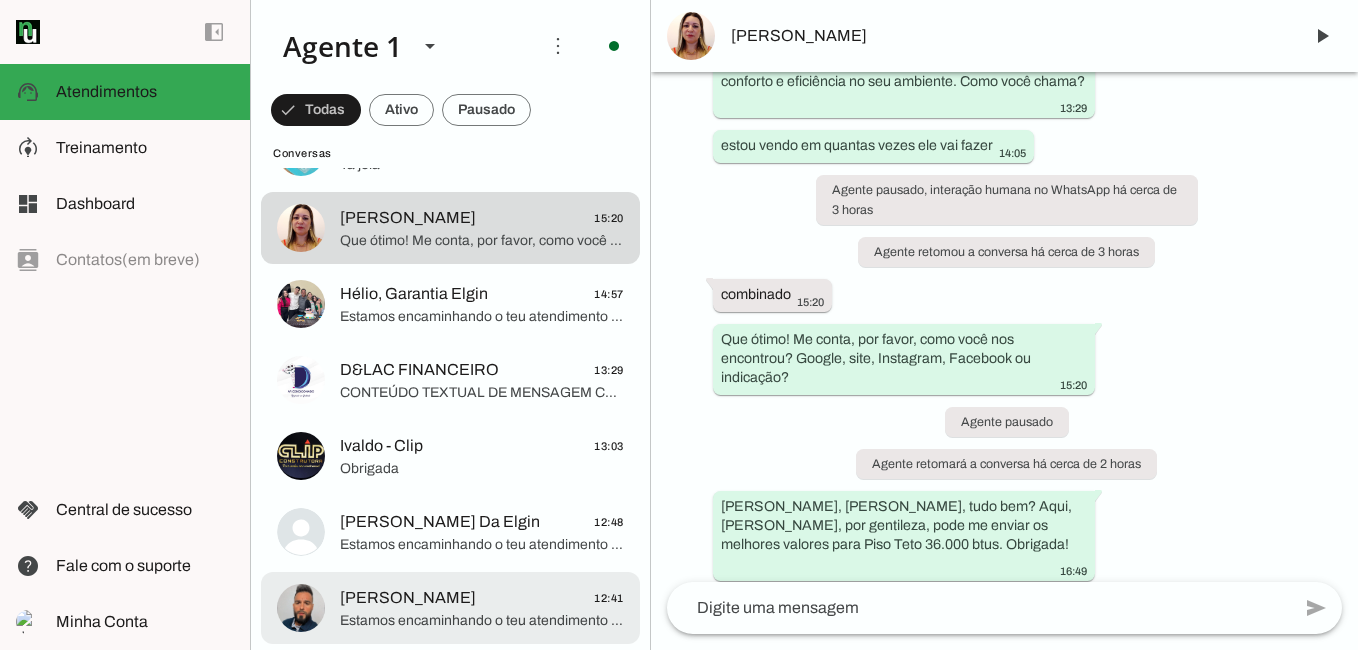 drag, startPoint x: 456, startPoint y: 584, endPoint x: 491, endPoint y: 596, distance: 37 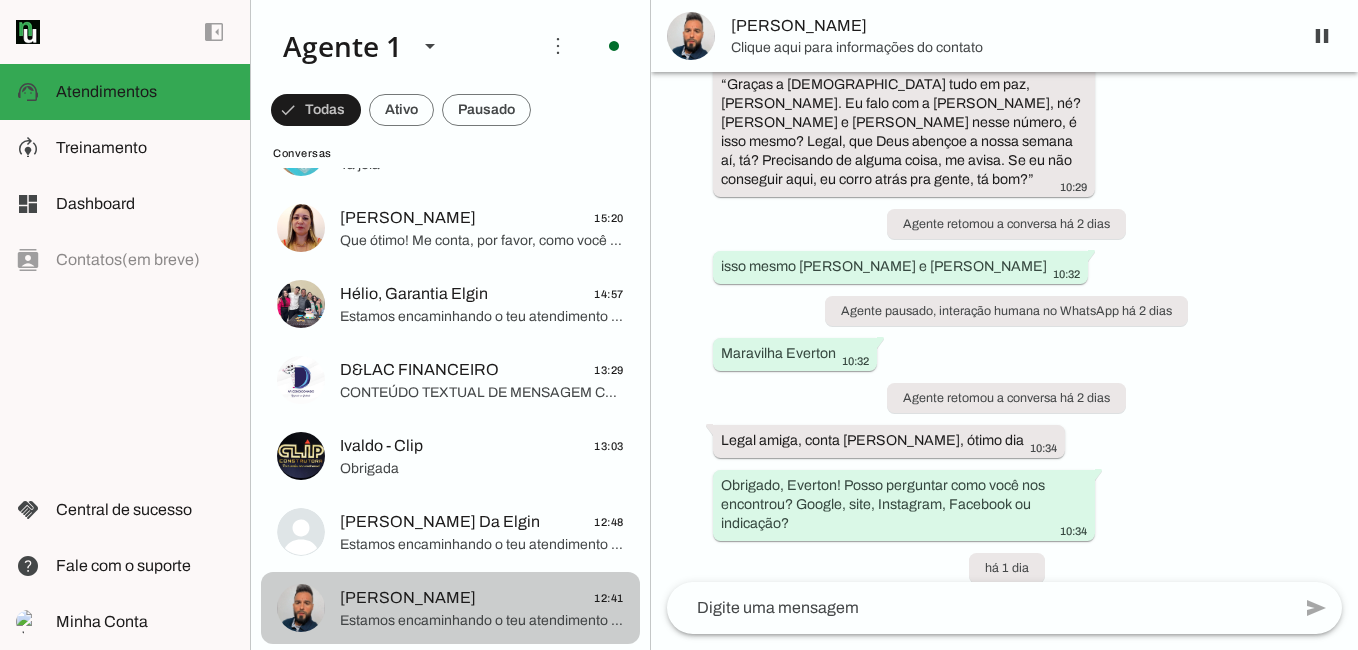 scroll, scrollTop: 2128, scrollLeft: 0, axis: vertical 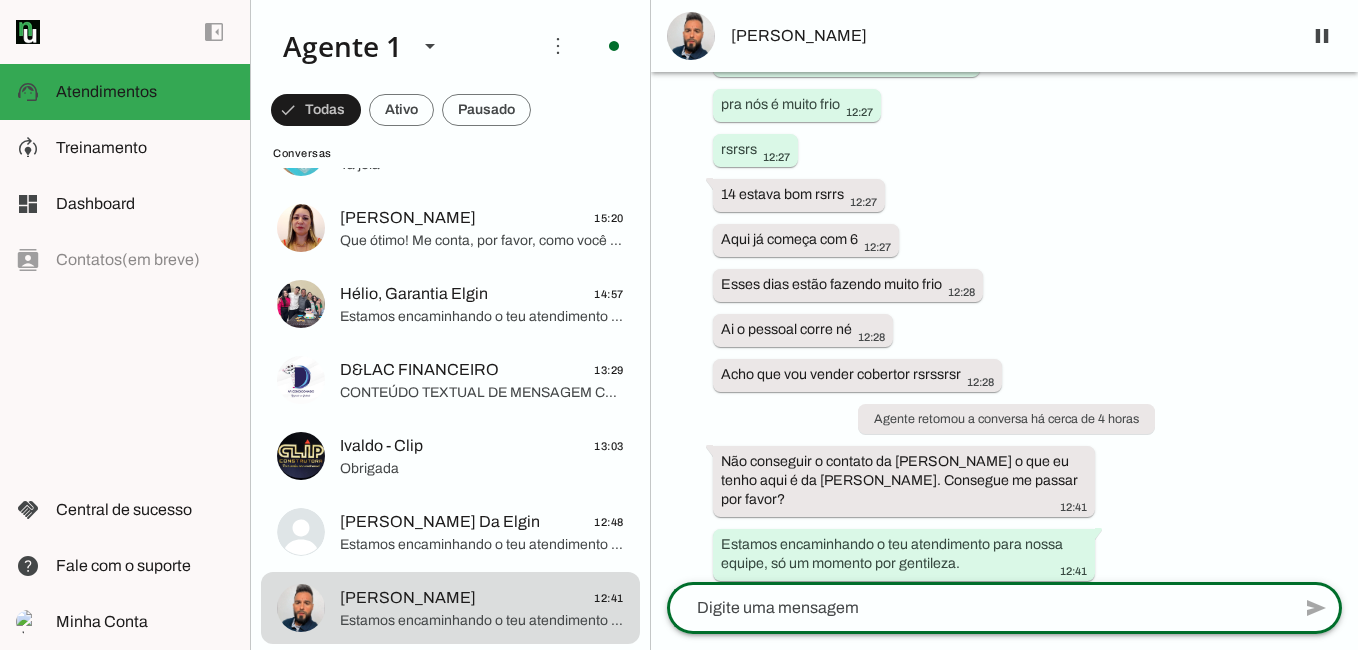 click 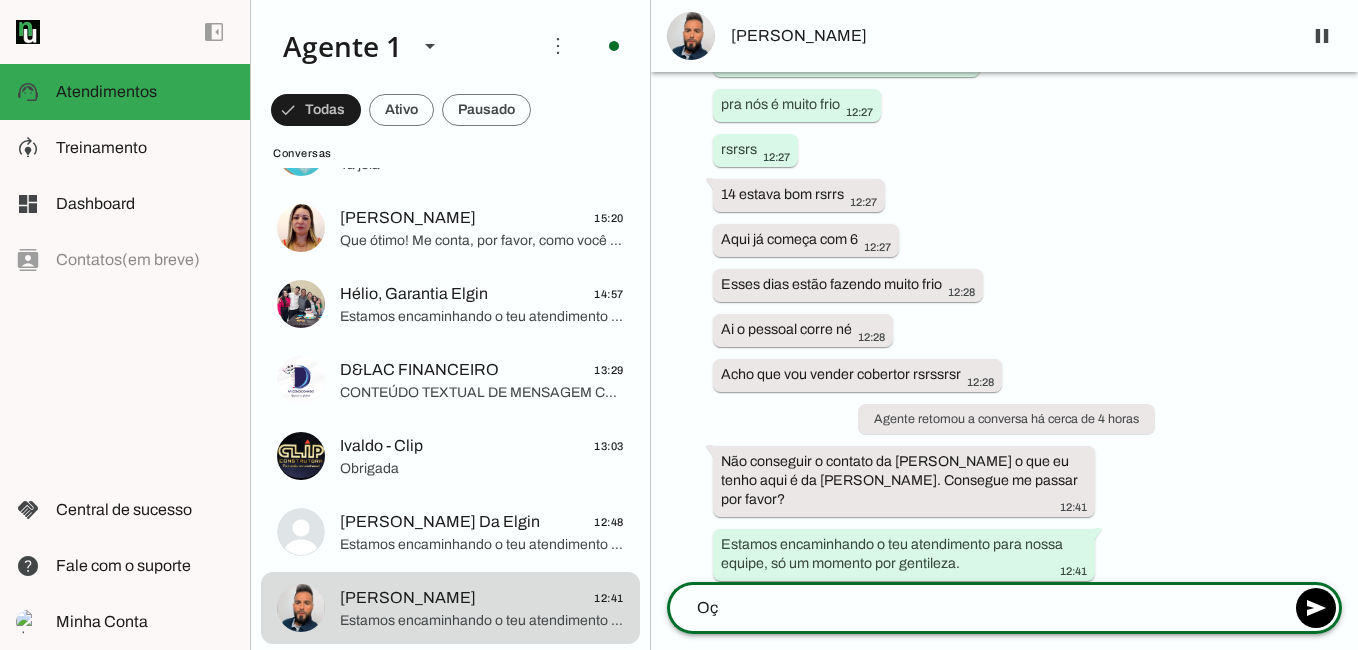 type on "O" 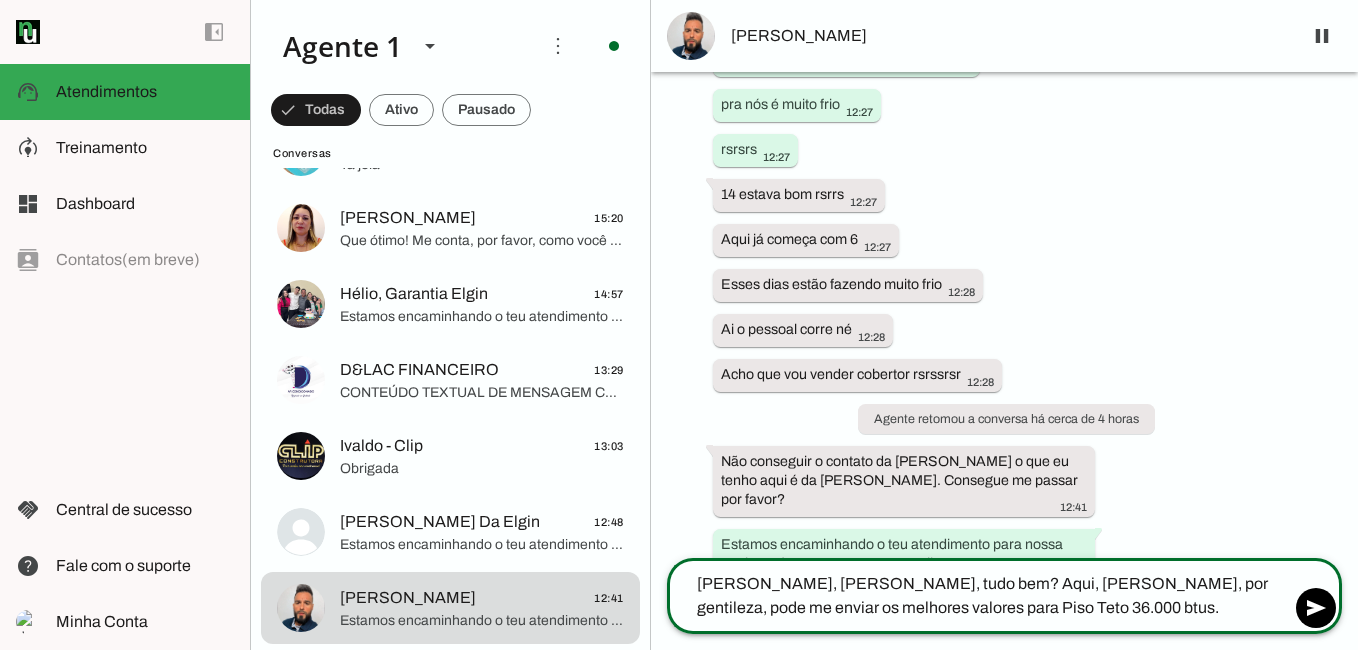 drag, startPoint x: 800, startPoint y: 587, endPoint x: 811, endPoint y: 585, distance: 11.18034 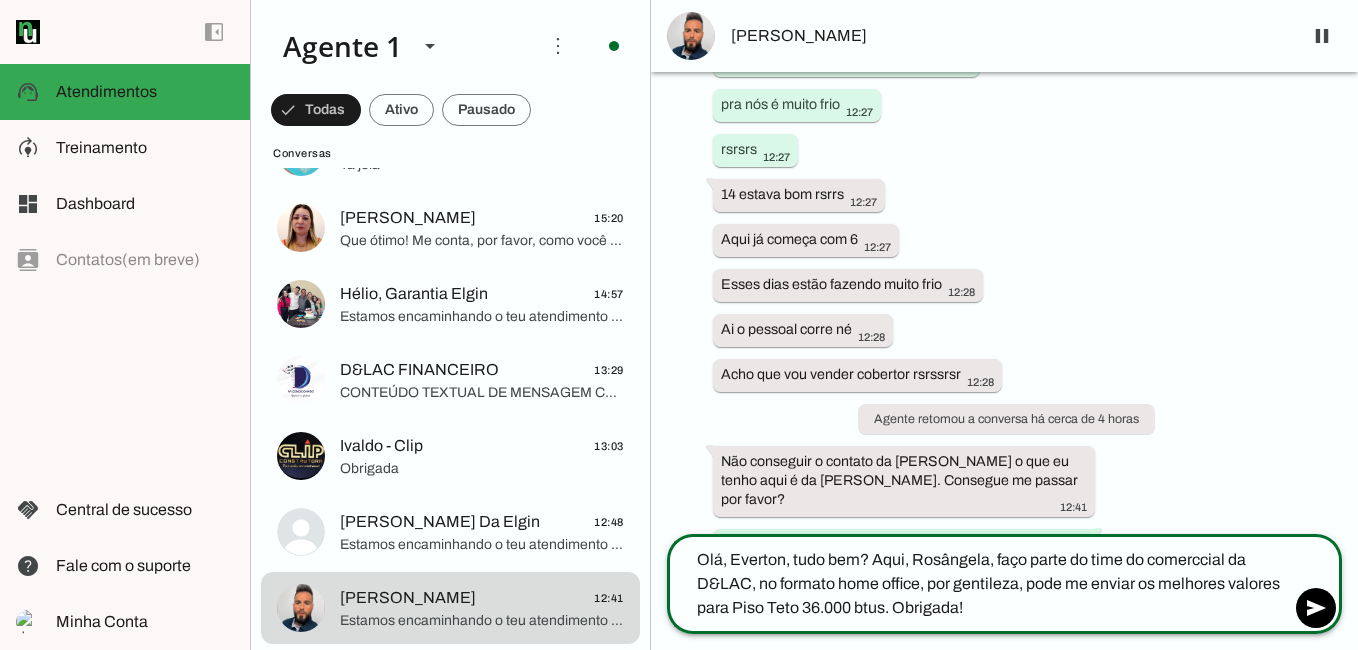click on "Olá, Everton, tudo bem? Aqui, Rosângela, faço parte do time do comerccial da D&LAC, no formato home office, por gentileza, pode me enviar os melhores valores para Piso Teto 36.000 btus. Obrigada!" 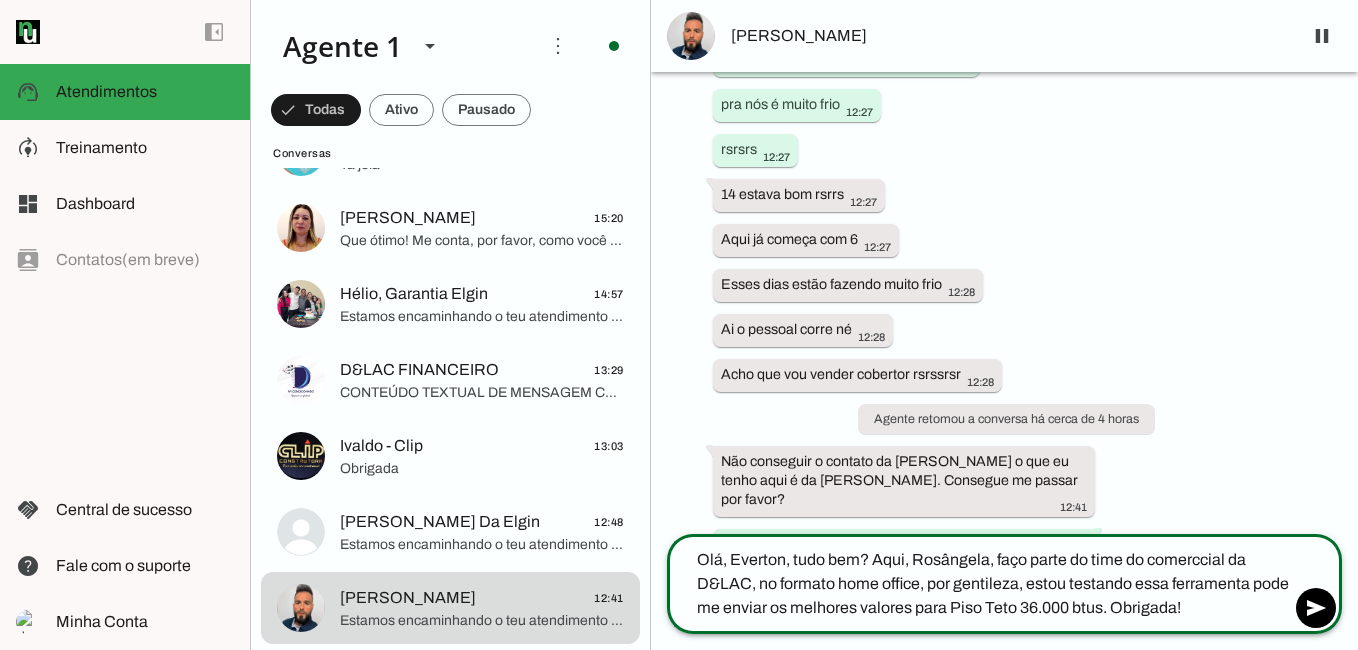 click on "Olá, Everton, tudo bem? Aqui, Rosângela, faço parte do time do comerccial da D&LAC, no formato home office, por gentileza, estou testando essa ferramenta pode me enviar os melhores valores para Piso Teto 36.000 btus. Obrigada!" 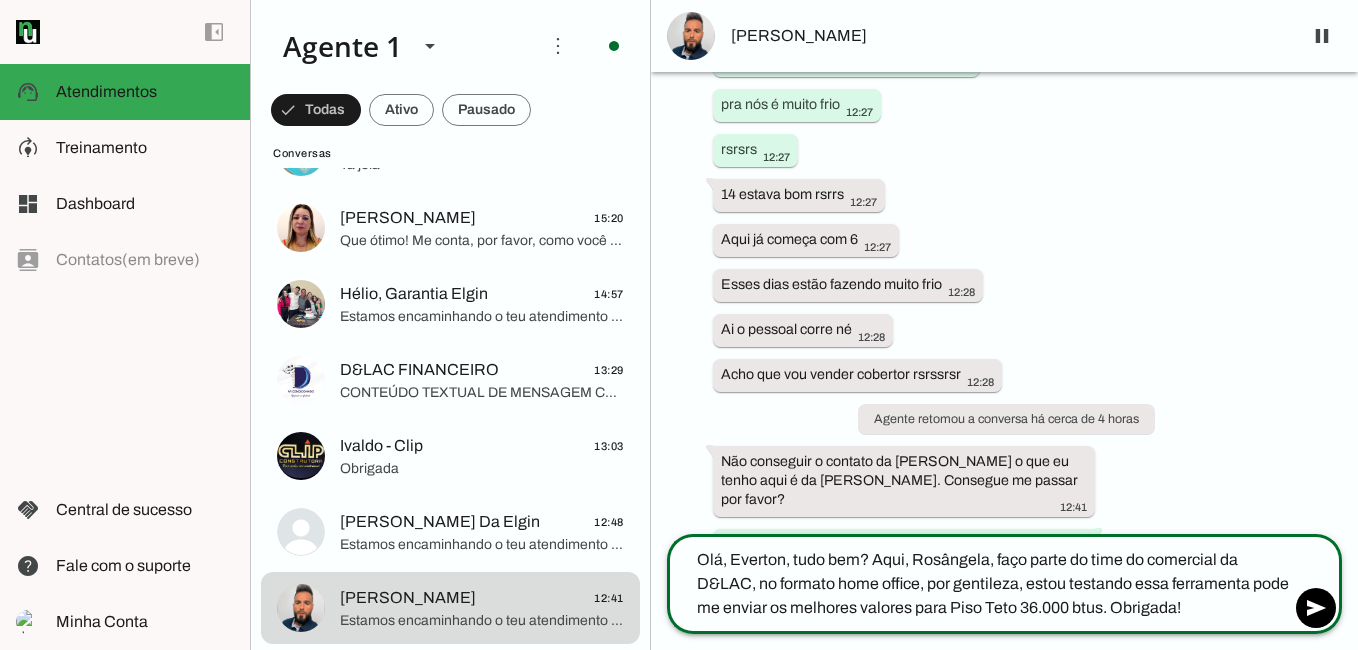 click on "Olá, Everton, tudo bem? Aqui, Rosângela, faço parte do time do comercial da D&LAC, no formato home office, por gentileza, estou testando essa ferramenta pode me enviar os melhores valores para Piso Teto 36.000 btus. Obrigada!" 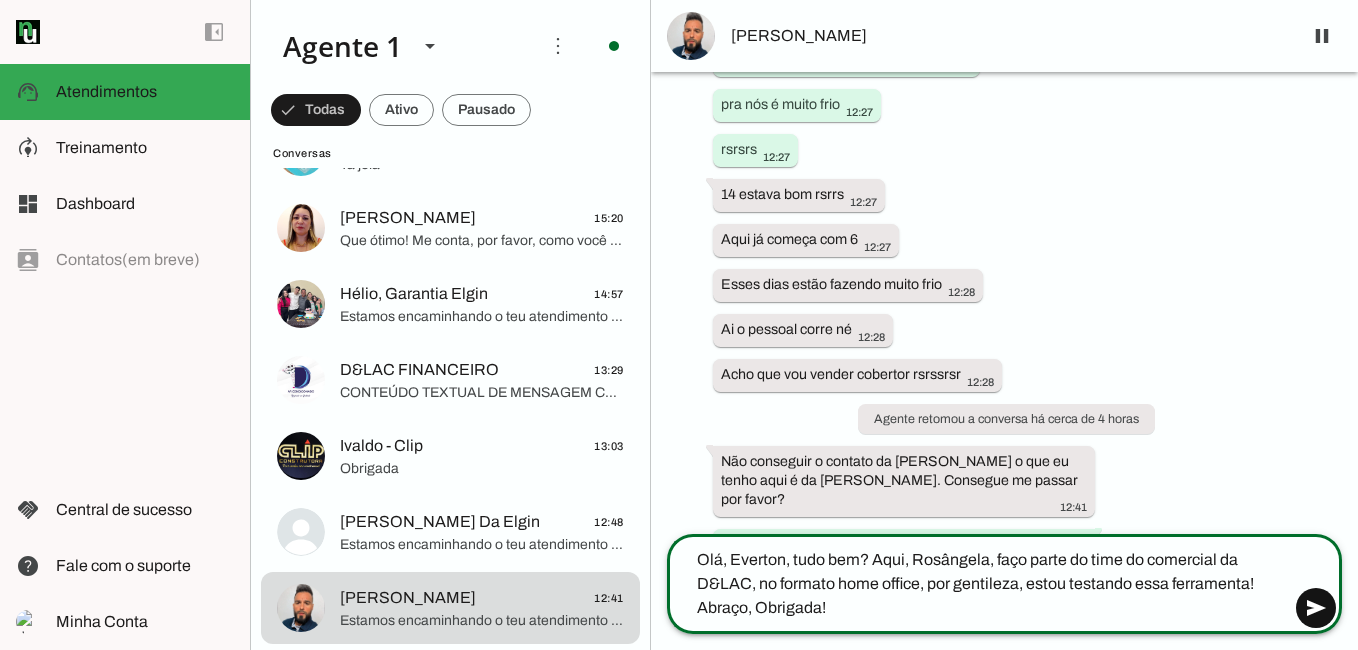 type on "Olá, Everton, tudo bem? Aqui, Rosângela, faço parte do time do comercial da D&LAC, no formato home office, por gentileza, estou testando essa ferramenta! Abraço, Obrigada!" 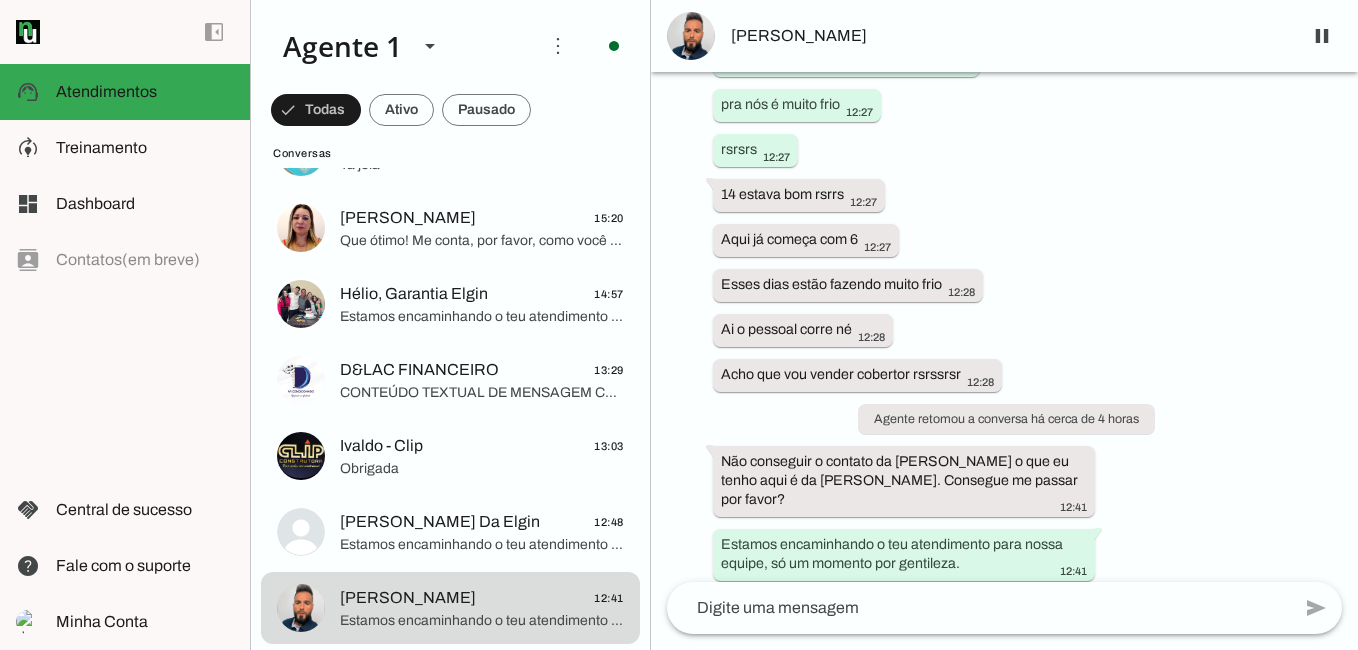 scroll, scrollTop: 2230, scrollLeft: 0, axis: vertical 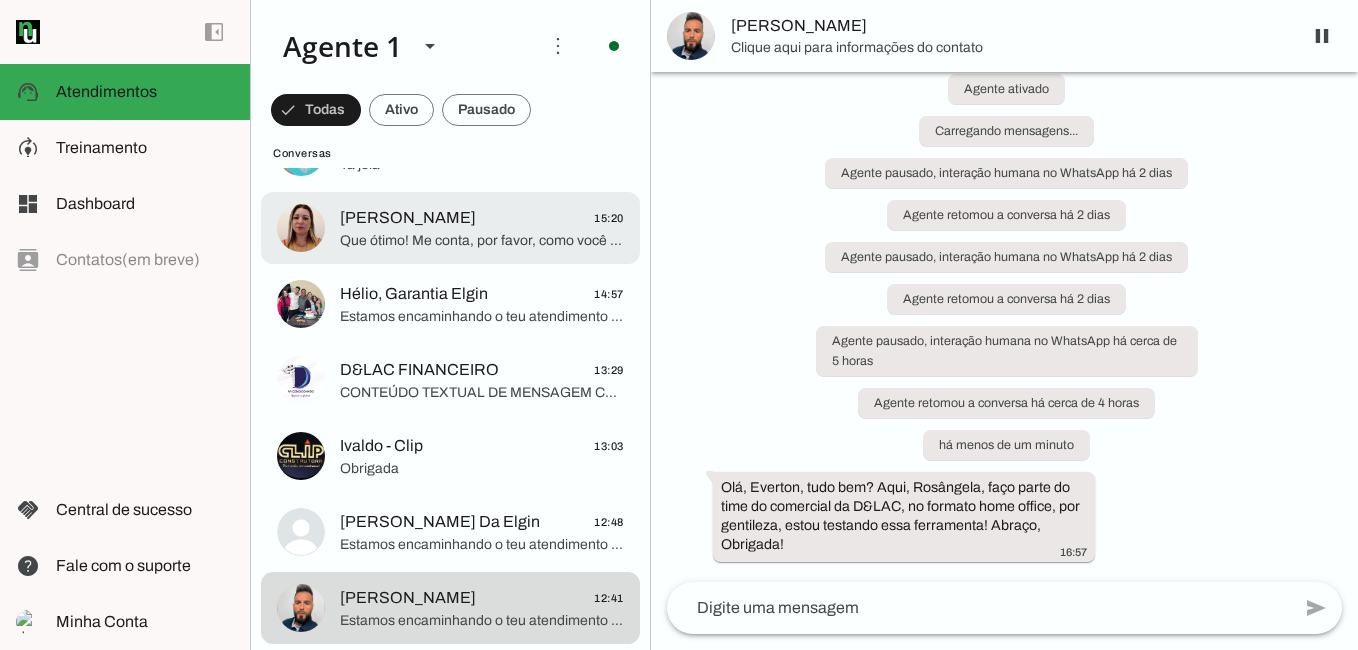 click on "Que ótimo! Me conta, por favor, como você nos encontrou? Google, site, Instagram, Facebook ou indicação?" 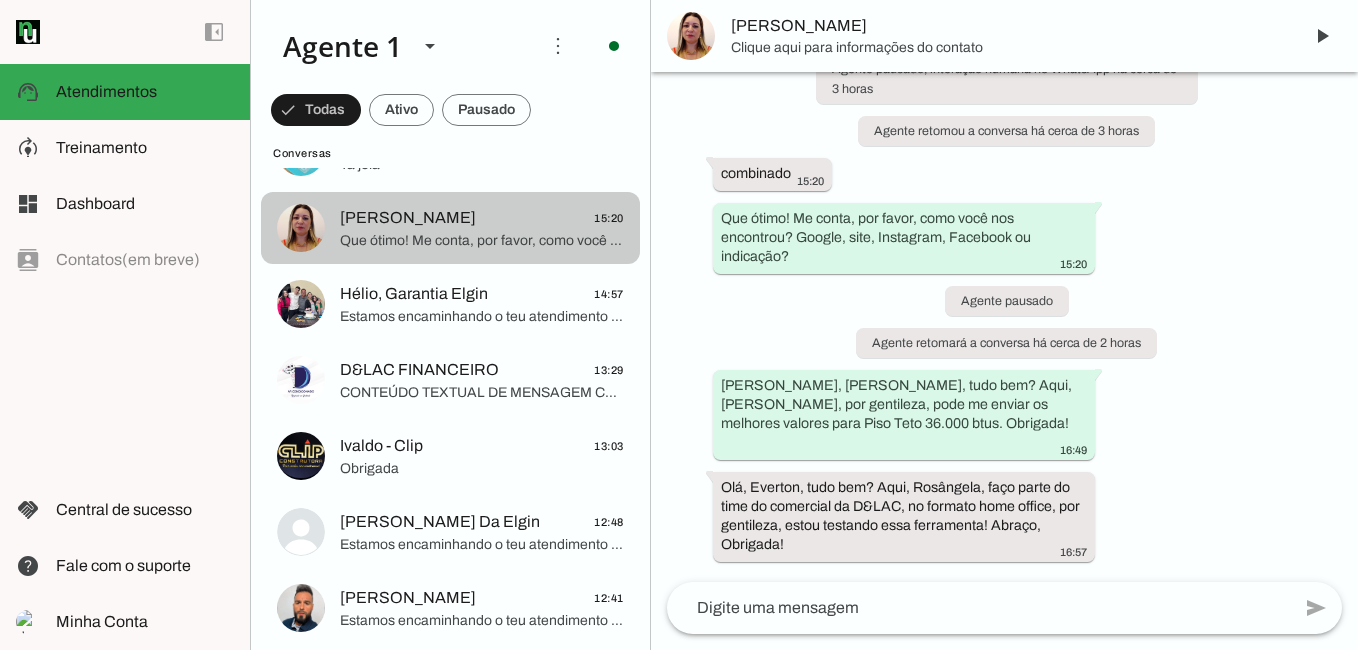 scroll, scrollTop: 551, scrollLeft: 0, axis: vertical 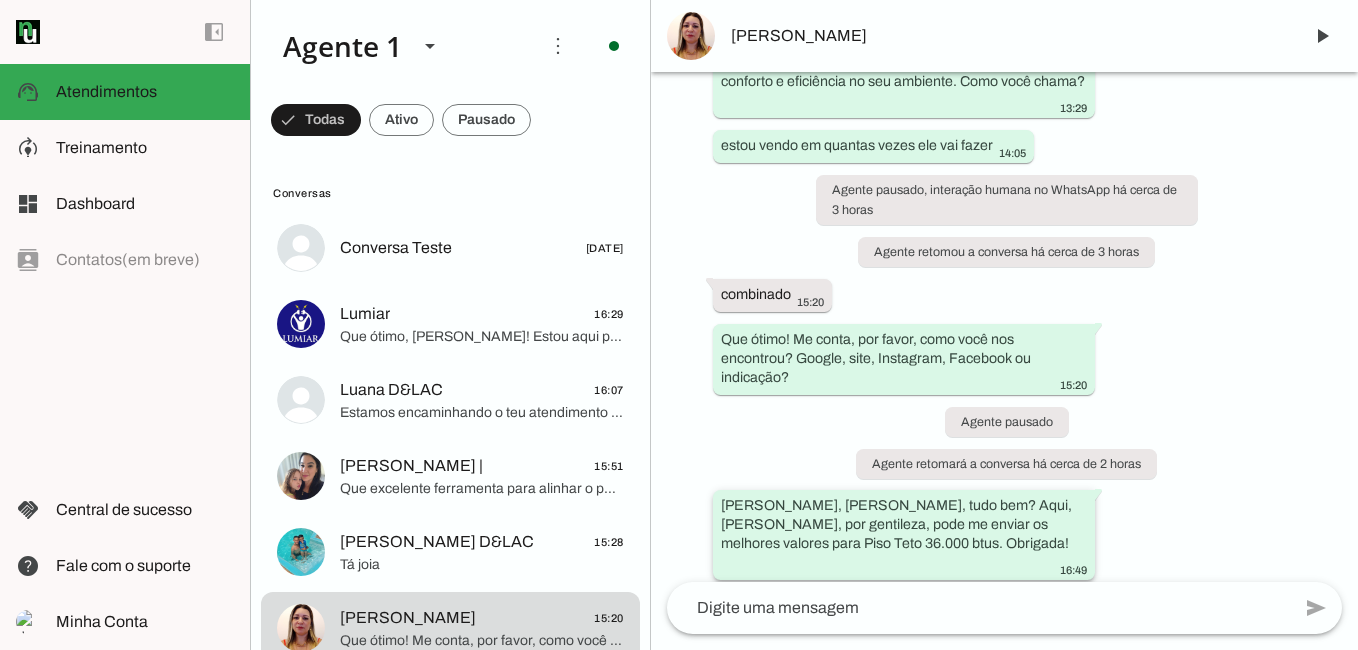 drag, startPoint x: 924, startPoint y: 508, endPoint x: 1117, endPoint y: 546, distance: 196.70537 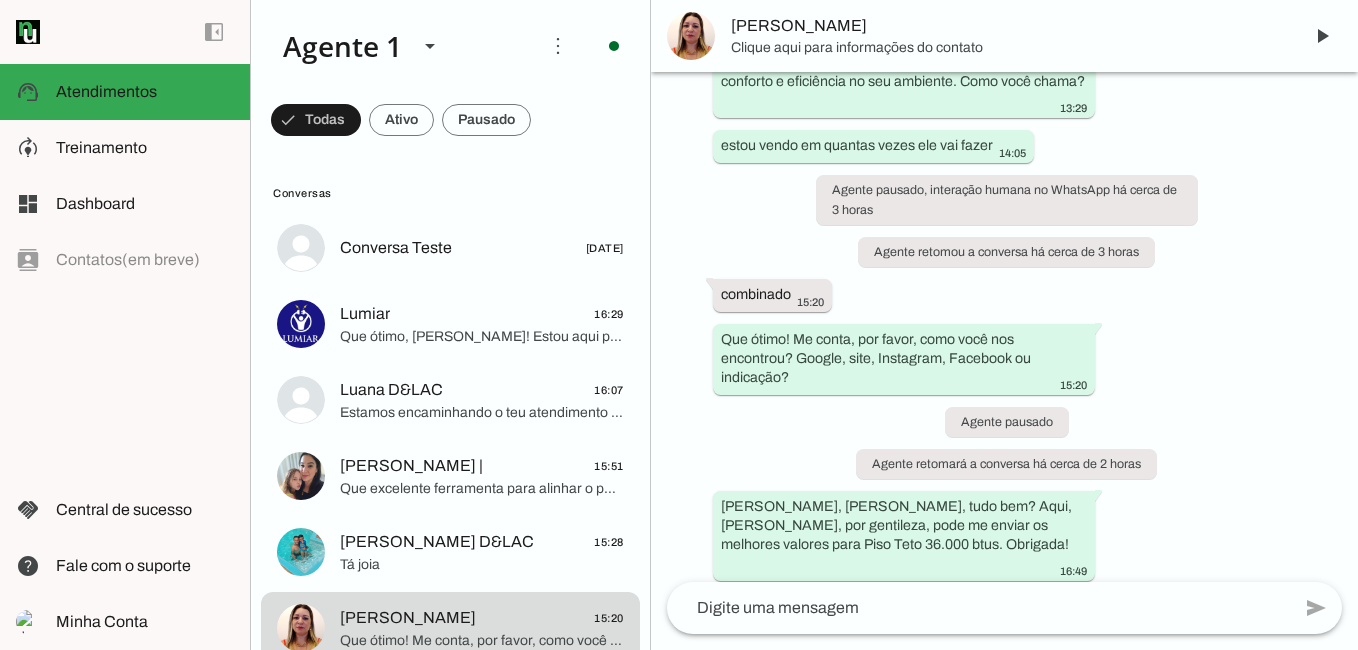 scroll, scrollTop: 0, scrollLeft: 0, axis: both 